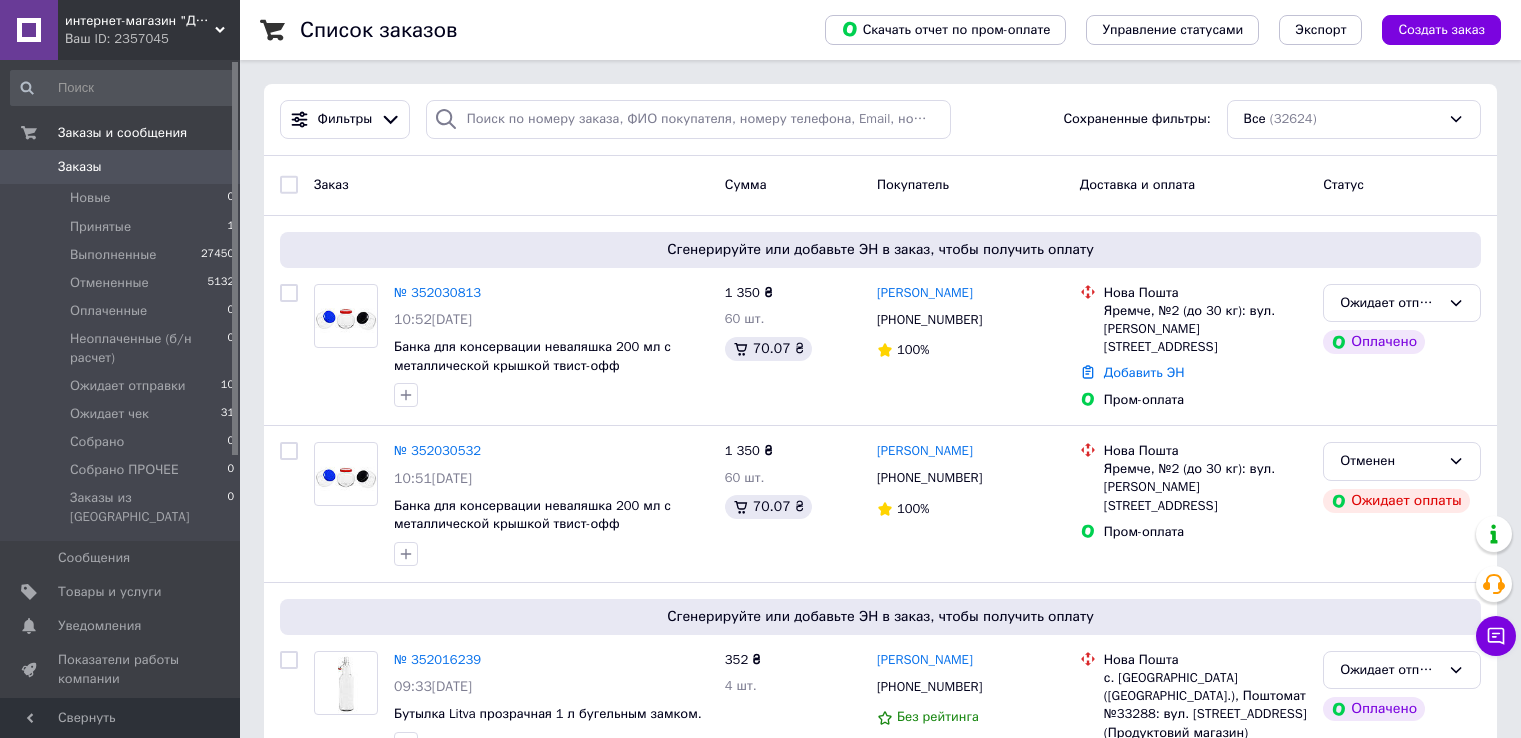 scroll, scrollTop: 0, scrollLeft: 0, axis: both 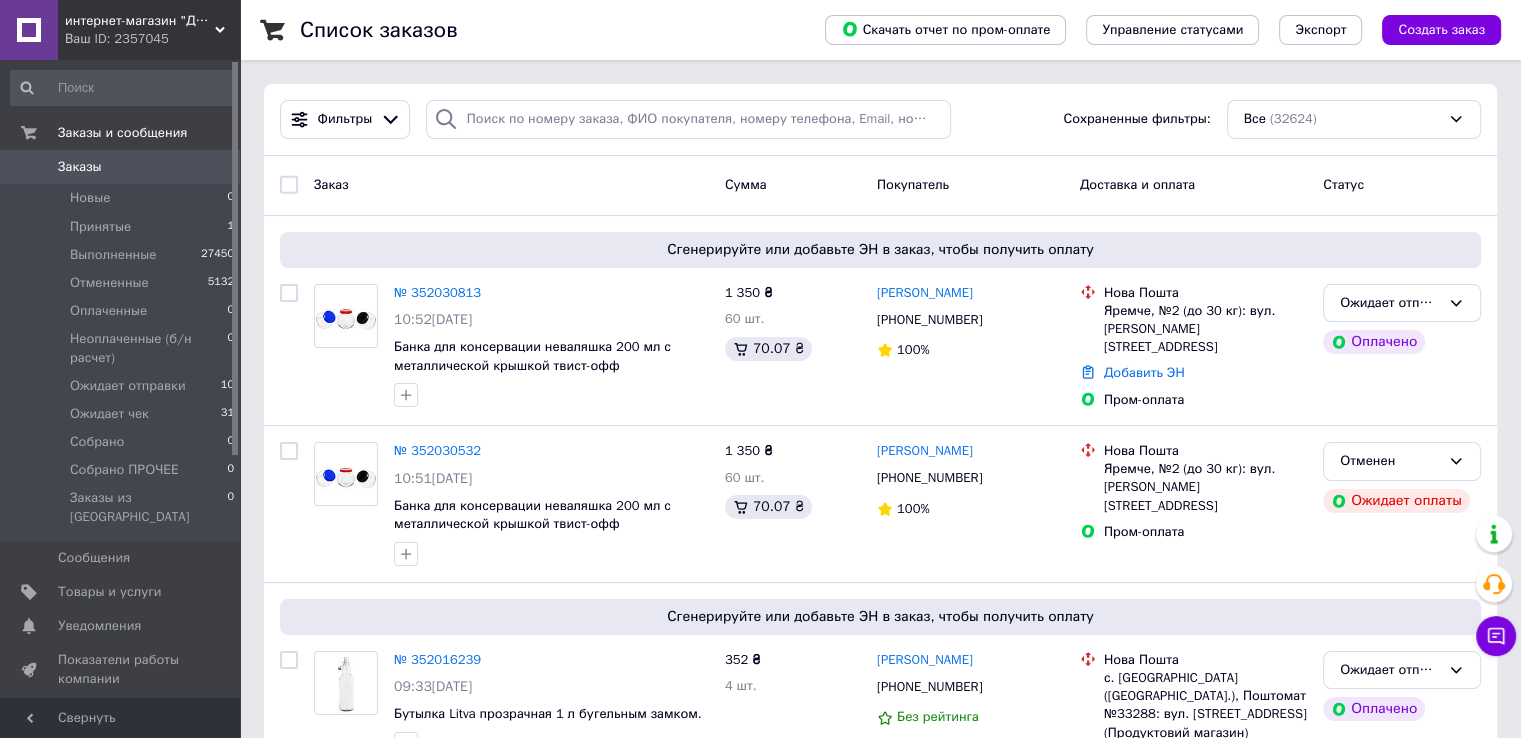 click on "Заказы" at bounding box center [80, 167] 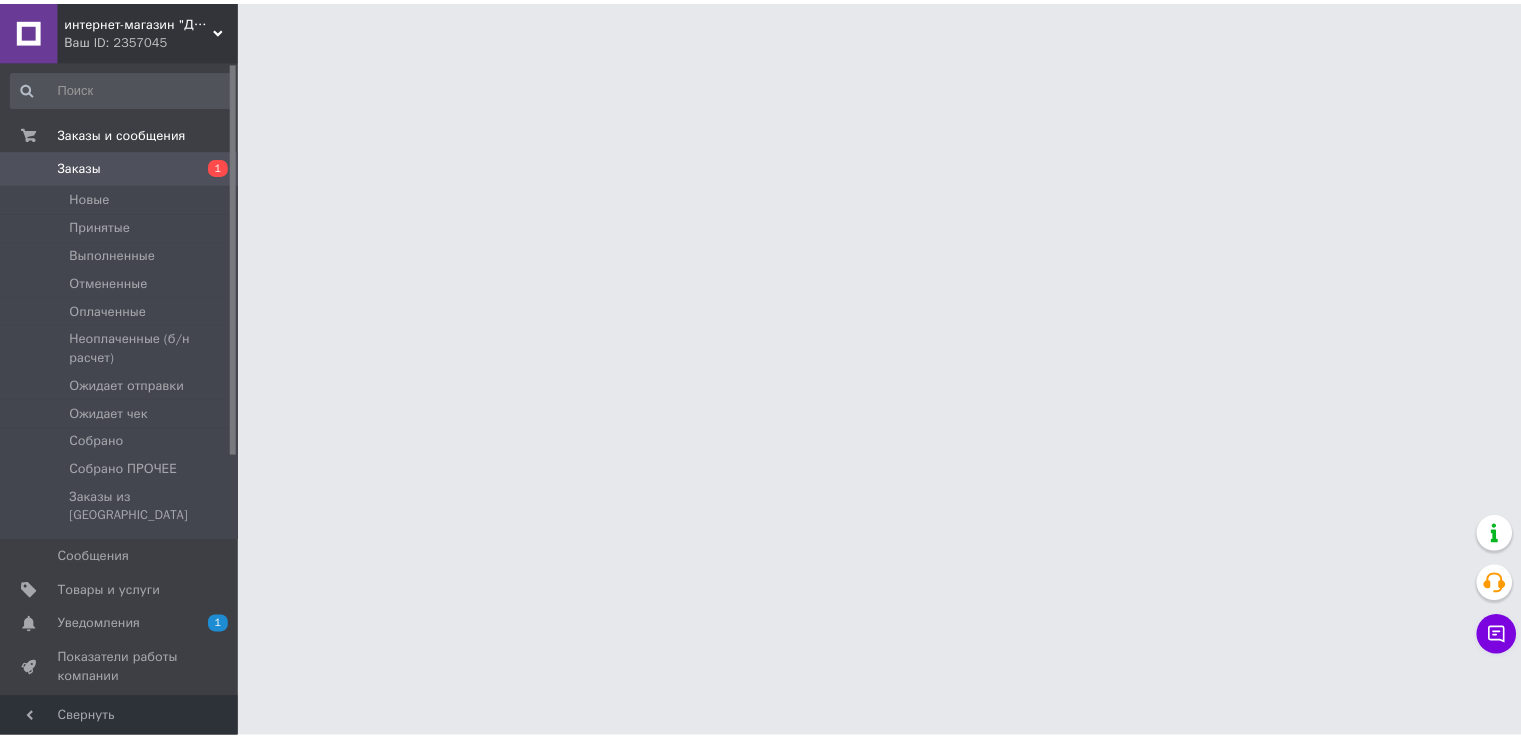 scroll, scrollTop: 0, scrollLeft: 0, axis: both 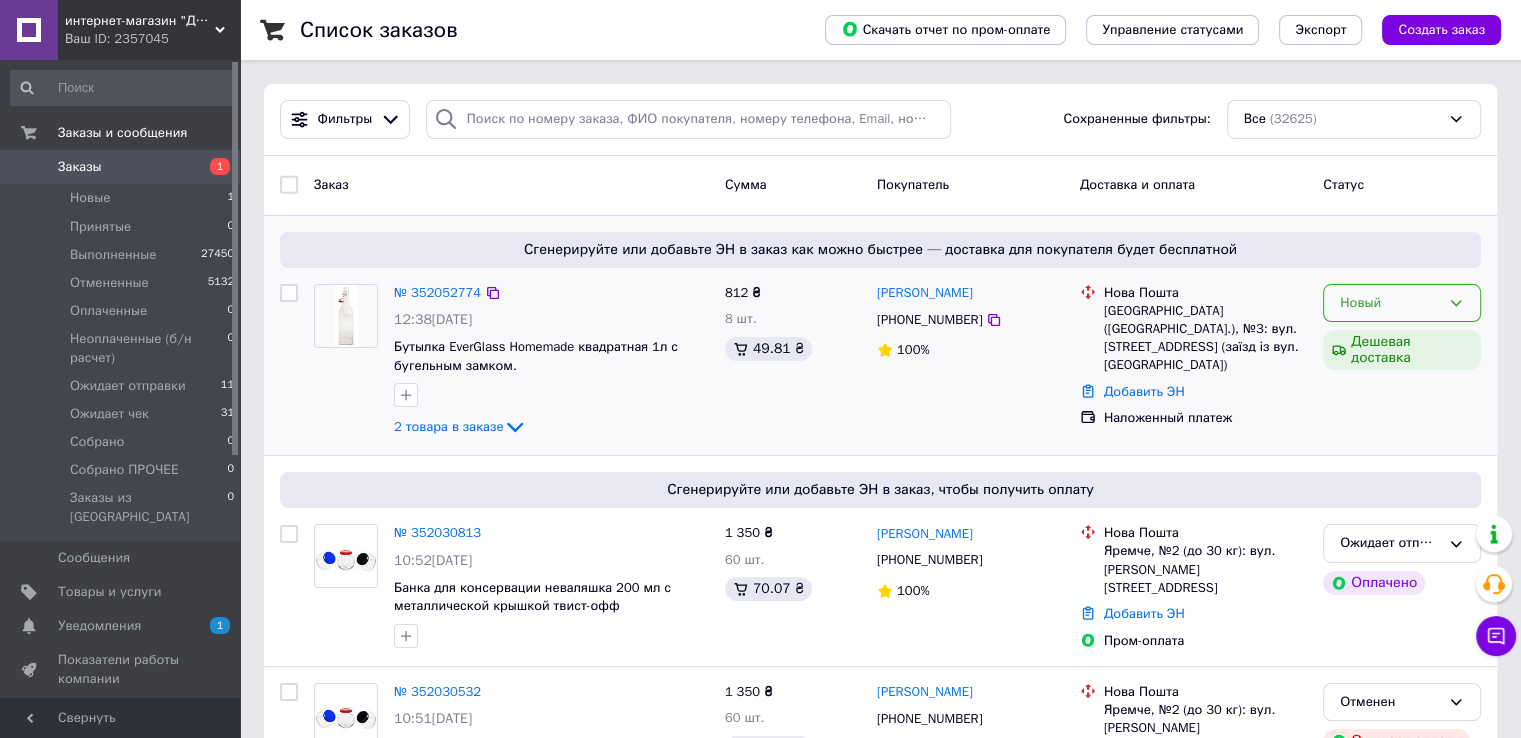 click on "Новый" at bounding box center [1390, 303] 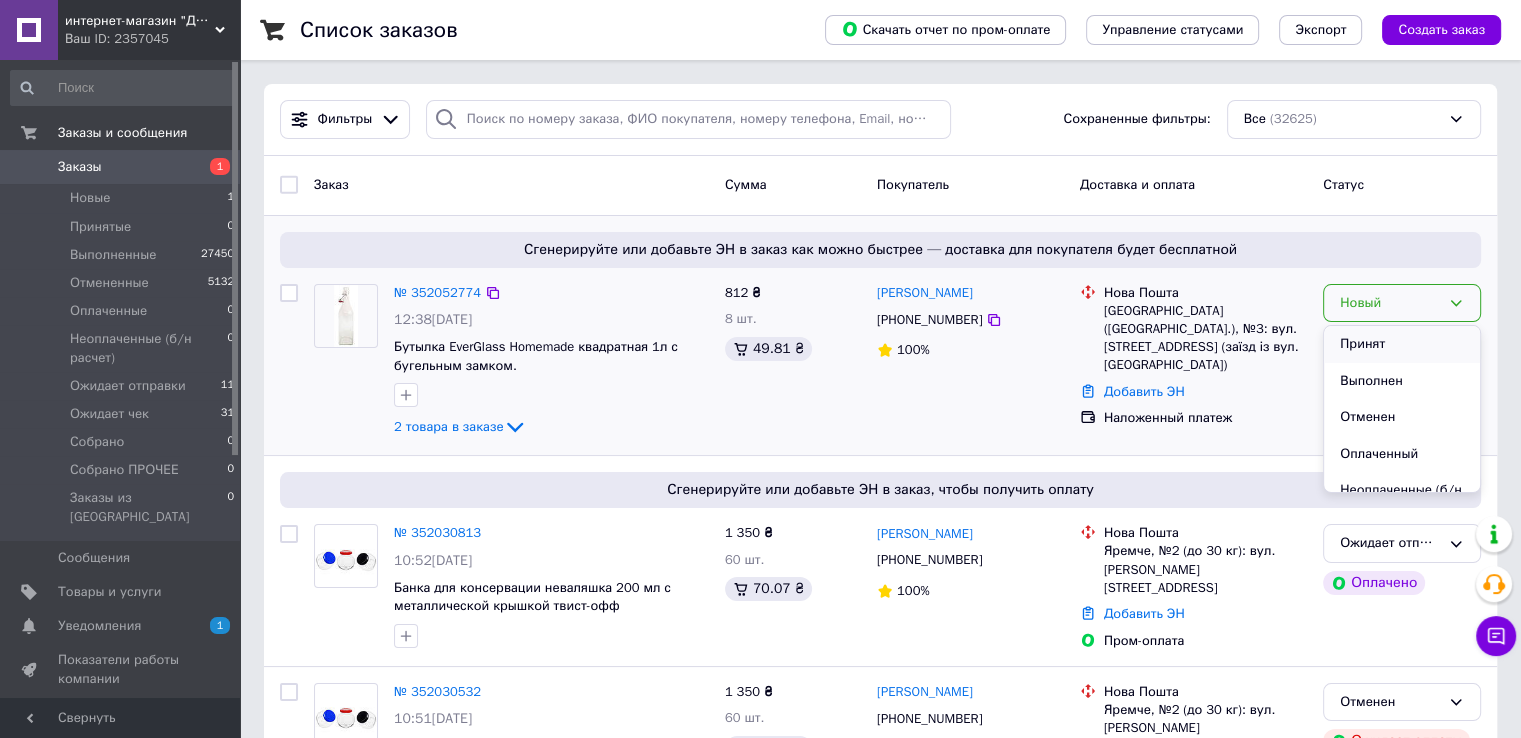 click on "Принят" at bounding box center [1402, 344] 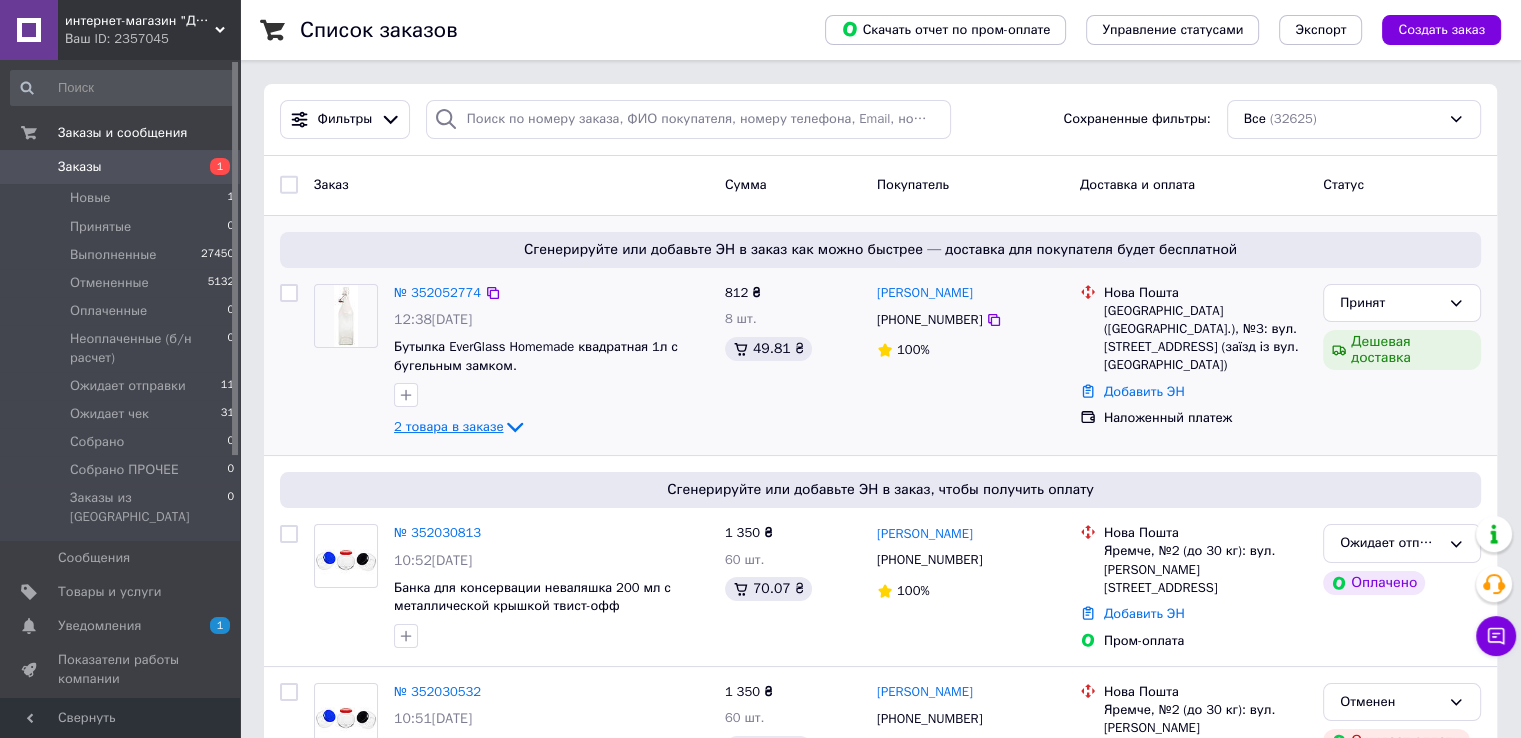 click on "2 товара в заказе" at bounding box center [448, 426] 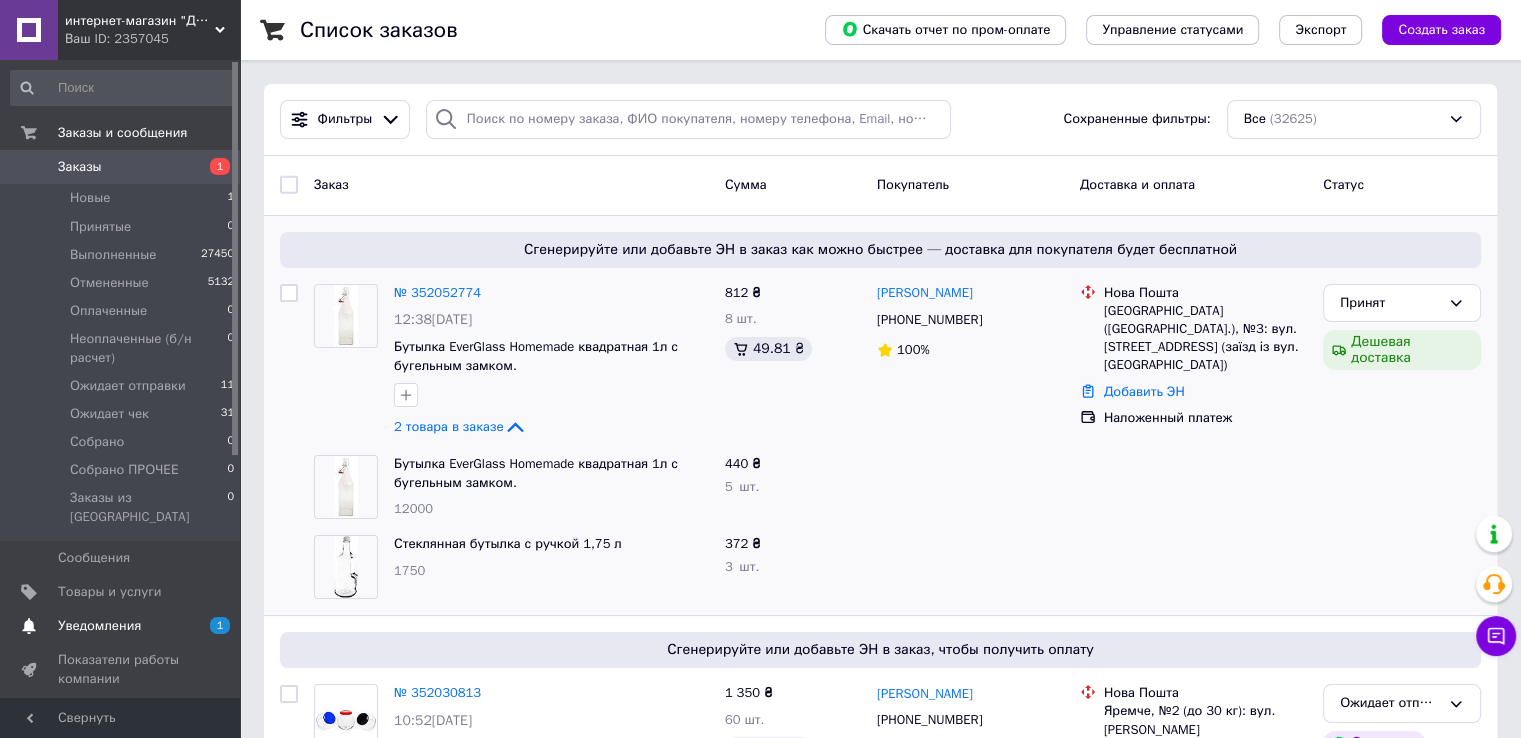 click on "Уведомления 1 0" at bounding box center (123, 626) 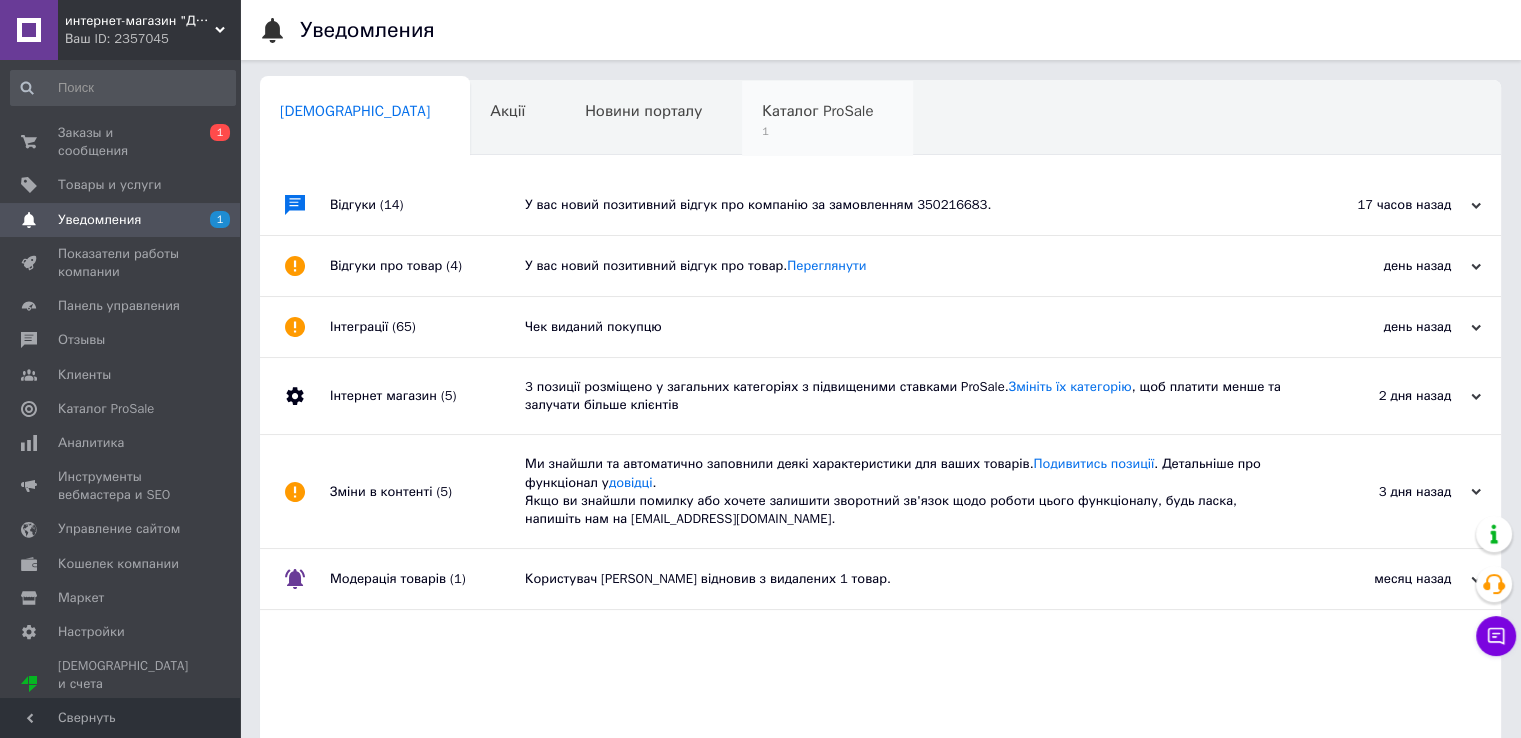 click on "Каталог ProSale" at bounding box center [817, 111] 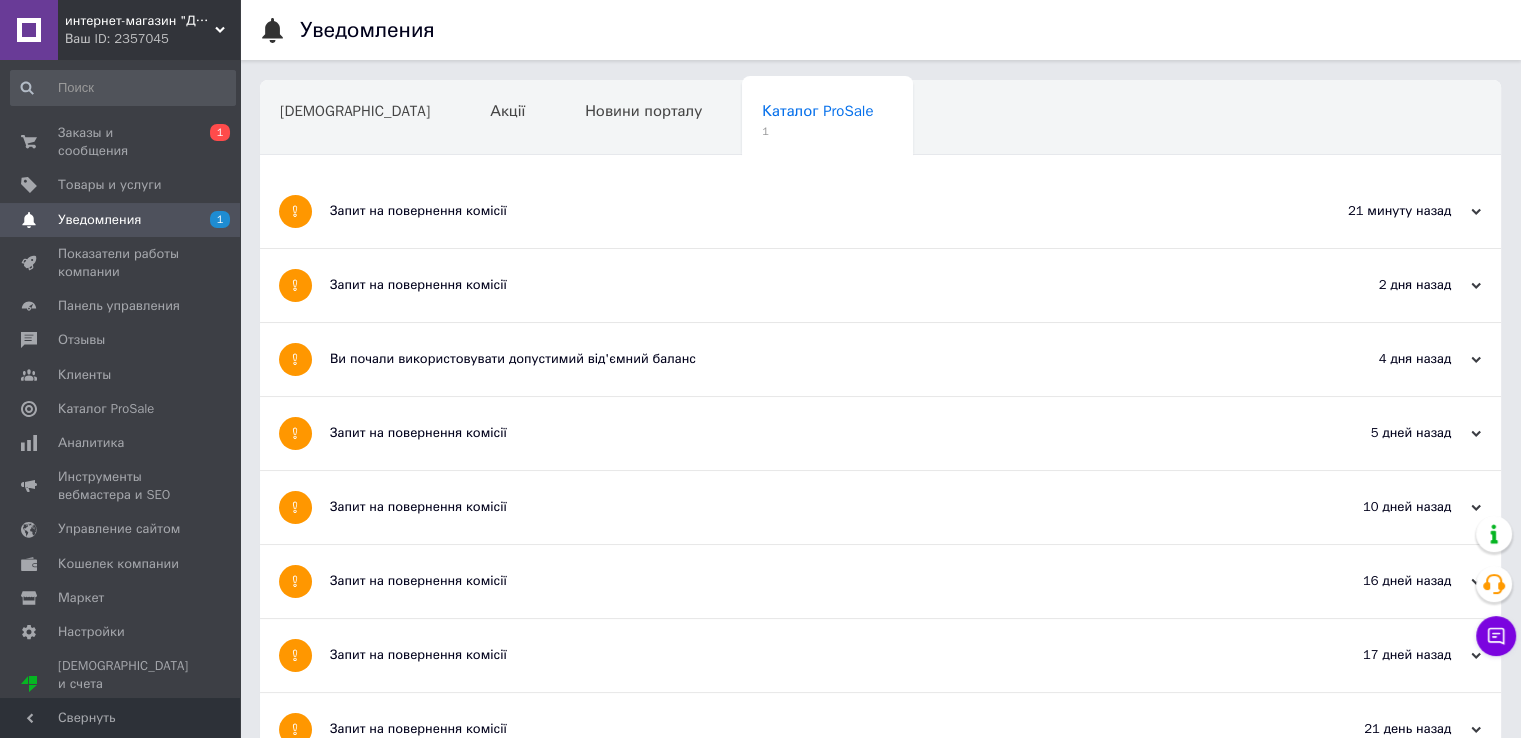 click on "Запит на повернення комісії" at bounding box center (805, 211) 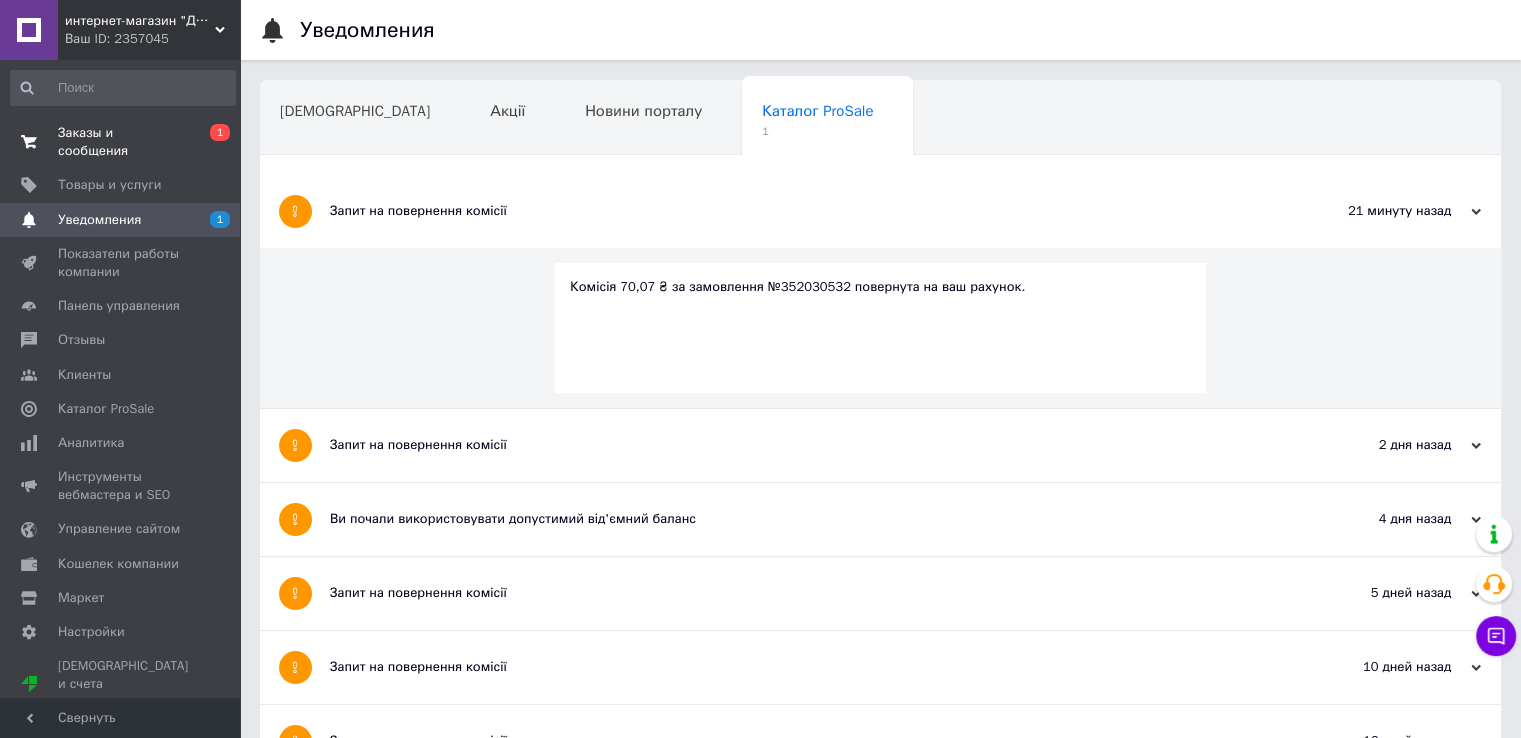 click on "Заказы и сообщения" at bounding box center (121, 142) 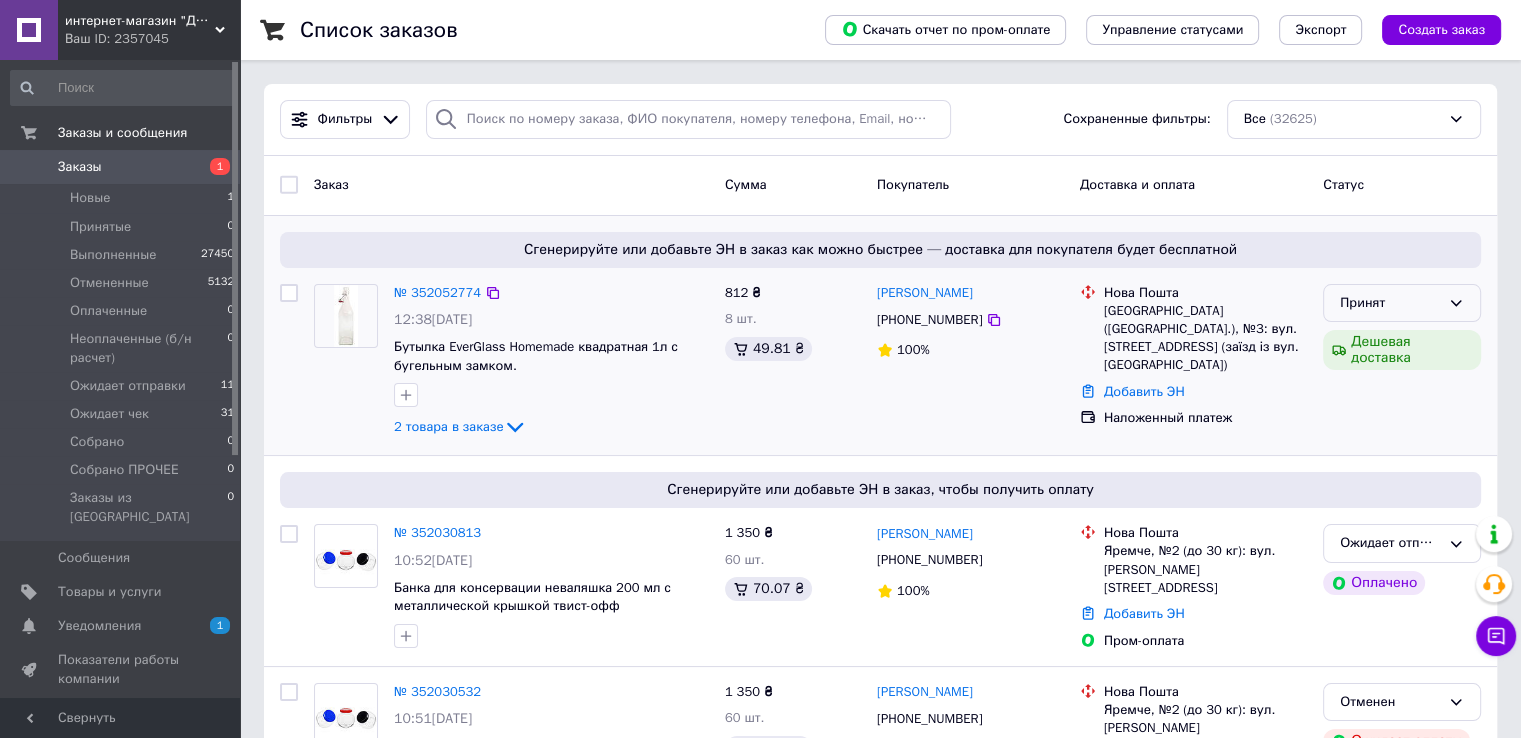 click on "Принят" at bounding box center [1390, 303] 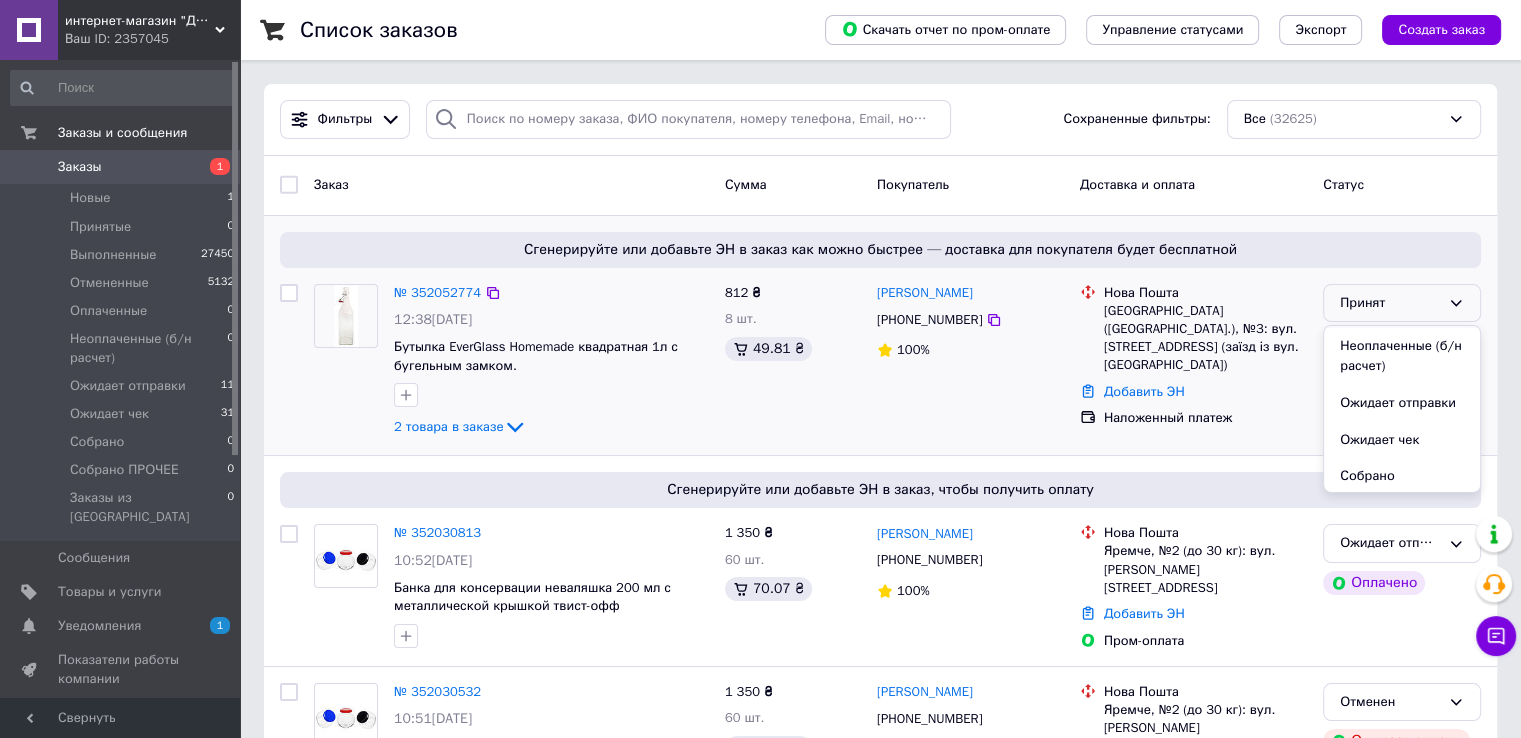 scroll, scrollTop: 147, scrollLeft: 0, axis: vertical 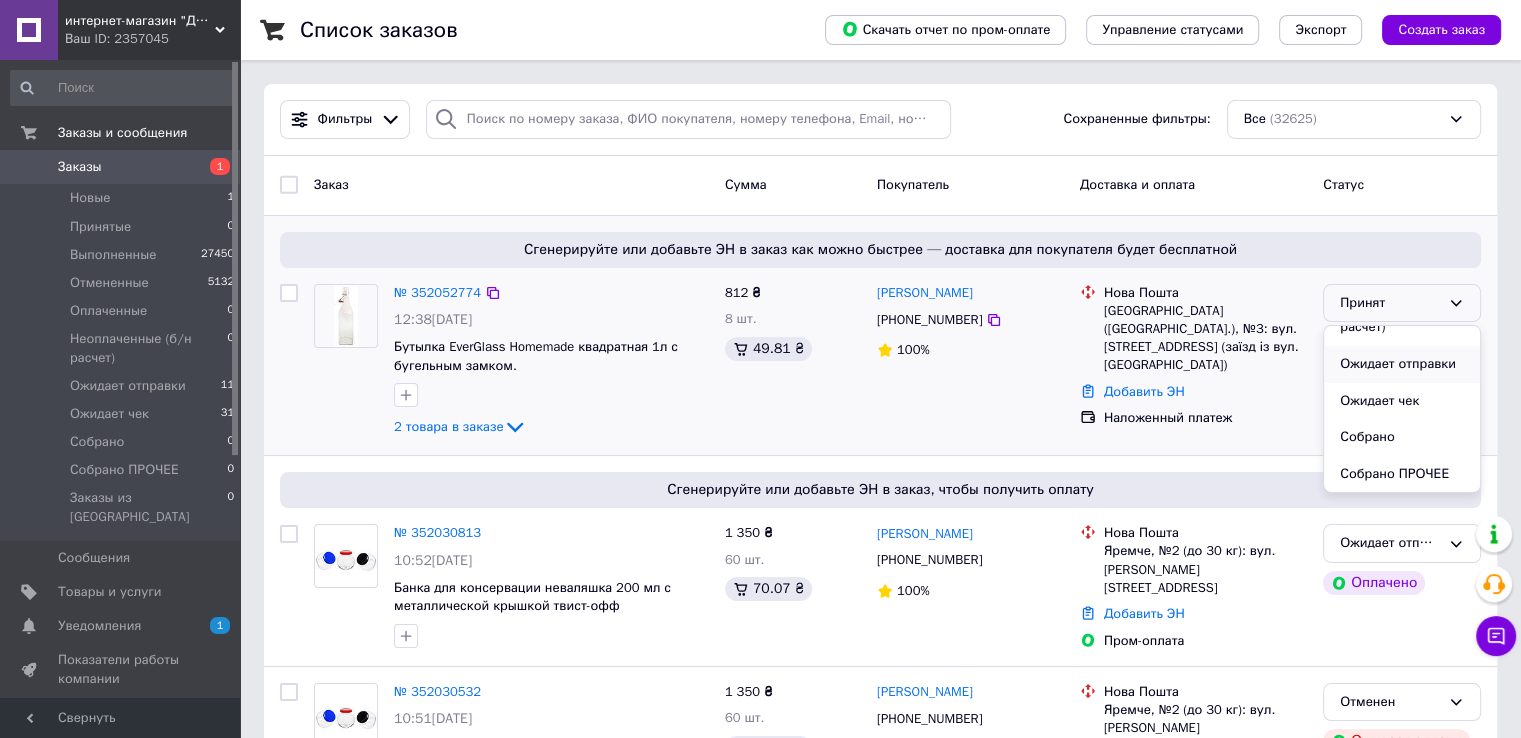 click on "Ожидает отправки" at bounding box center [1402, 364] 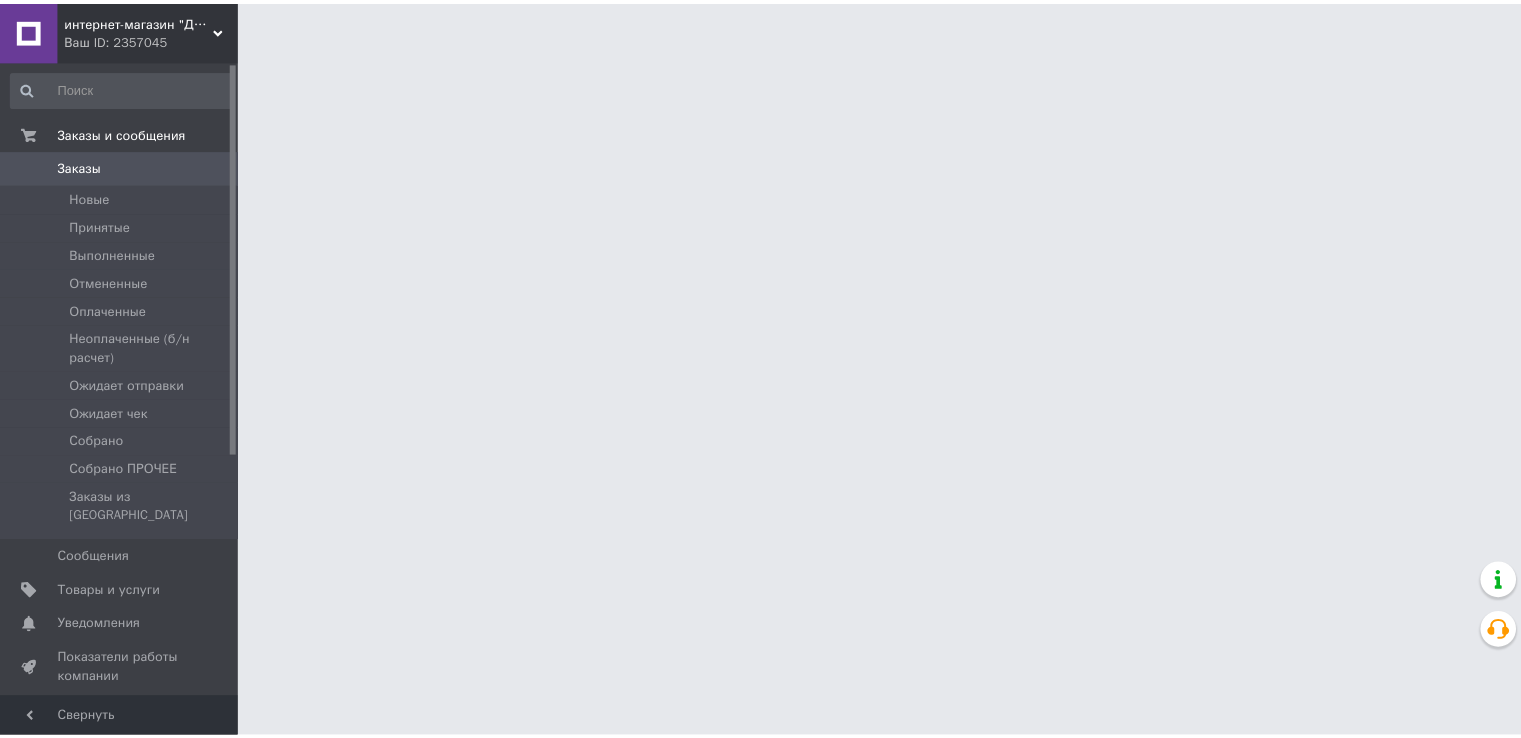 scroll, scrollTop: 0, scrollLeft: 0, axis: both 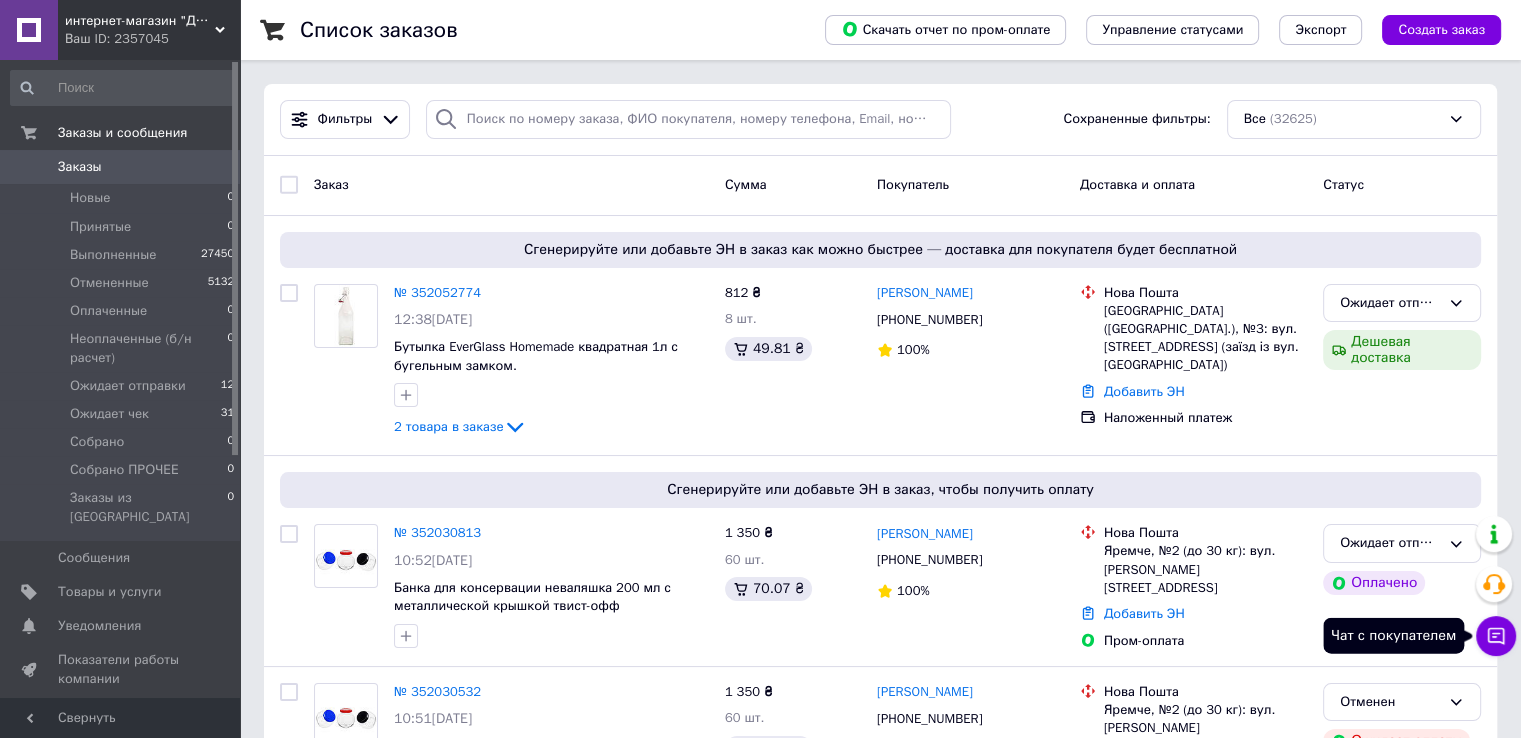 click 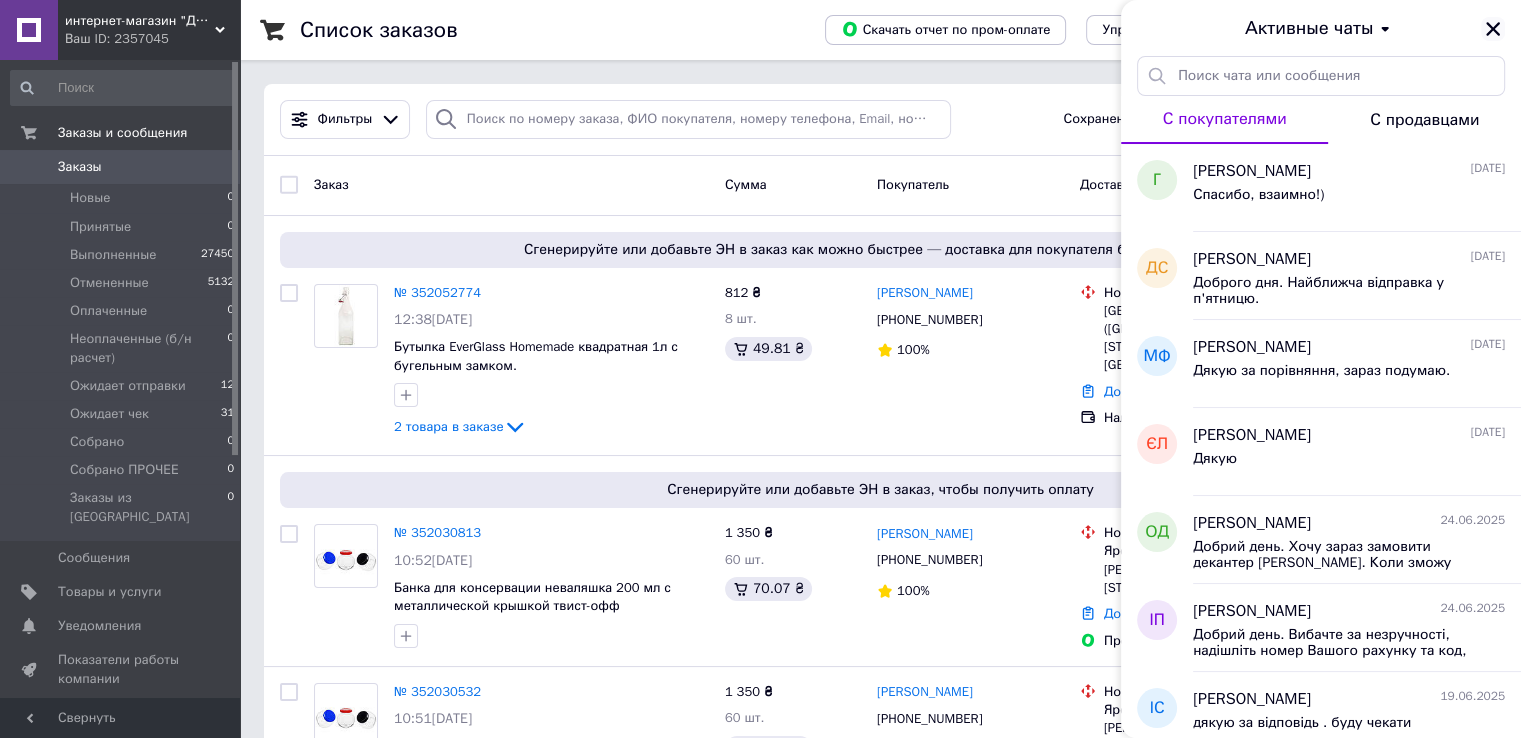 click at bounding box center (1493, 29) 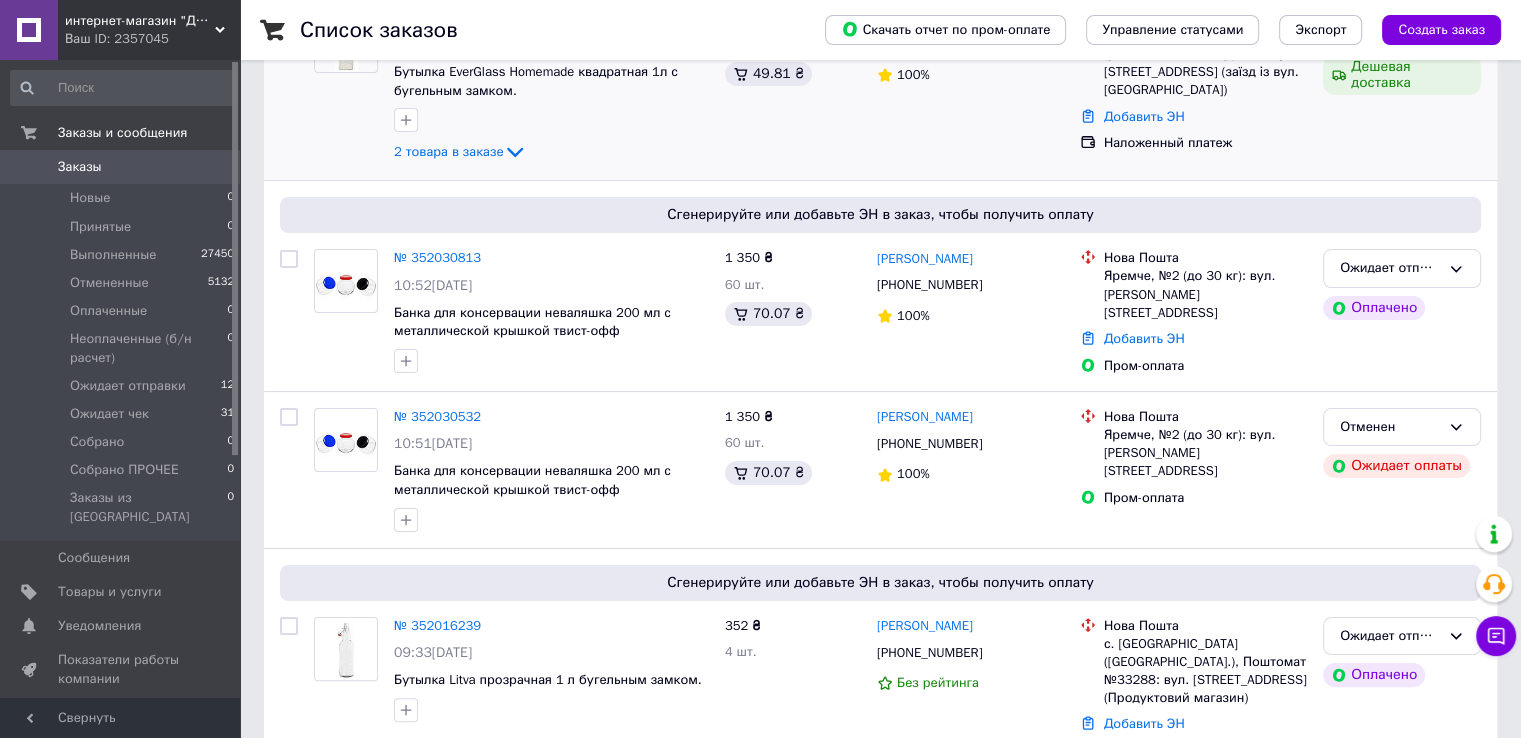 scroll, scrollTop: 333, scrollLeft: 0, axis: vertical 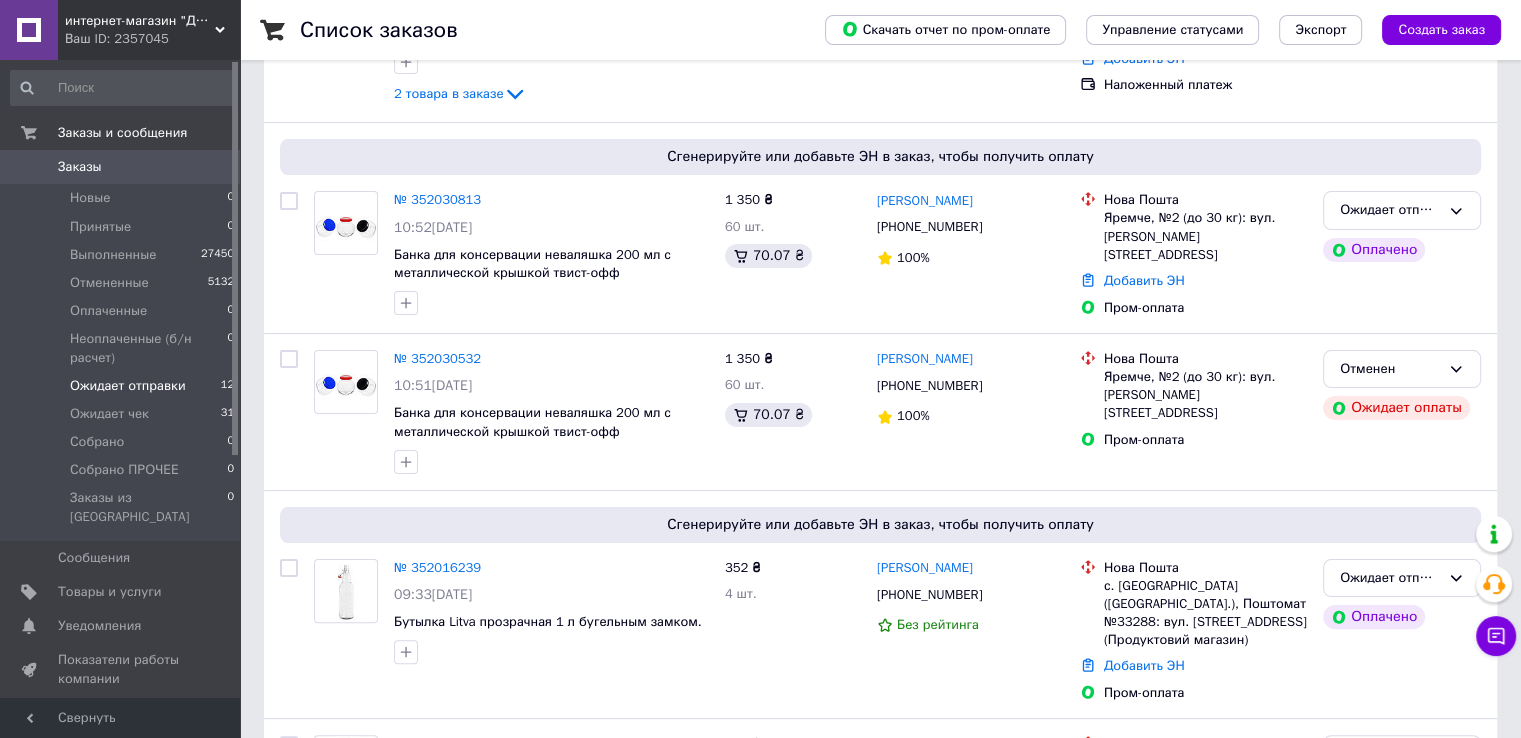 click on "Ожидает отправки" at bounding box center (128, 386) 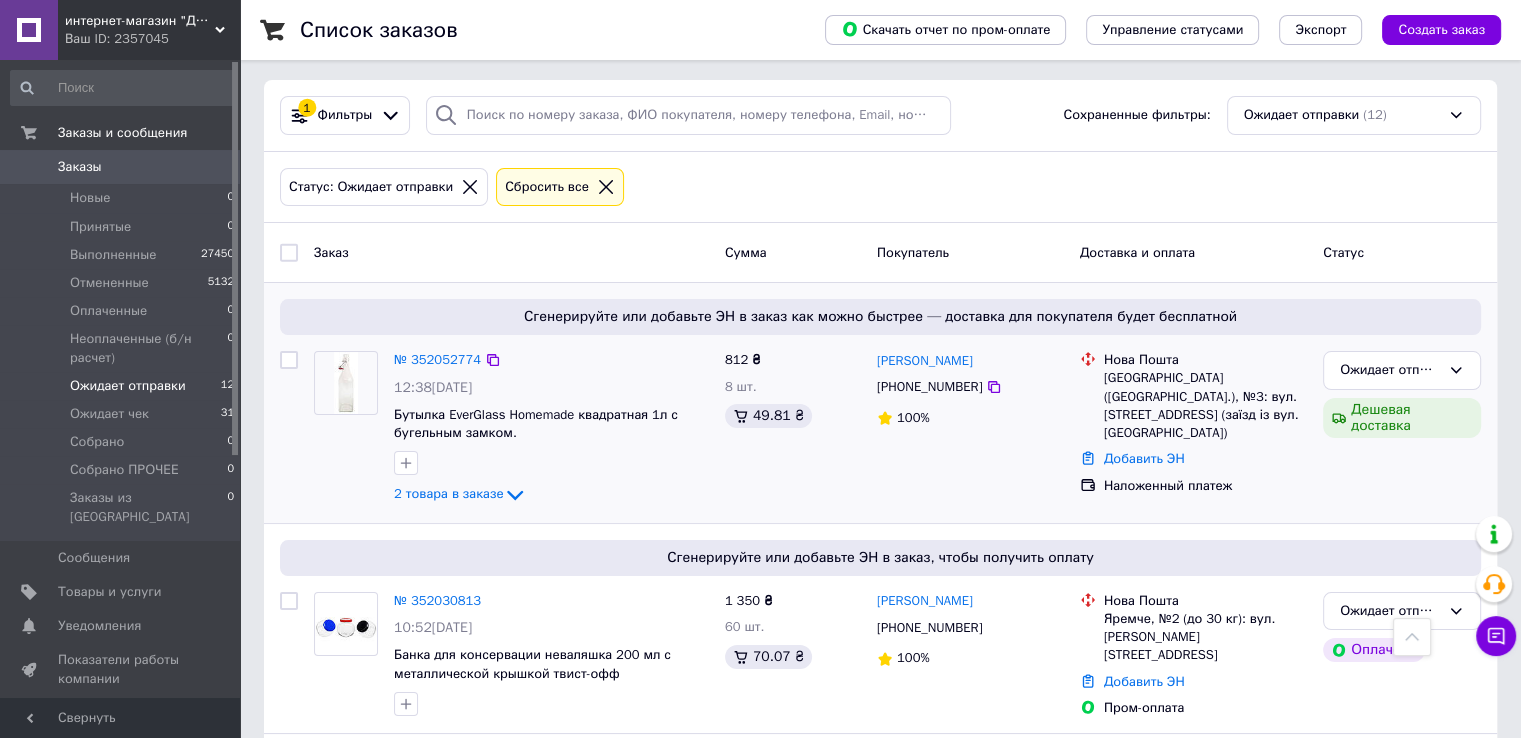 scroll, scrollTop: 0, scrollLeft: 0, axis: both 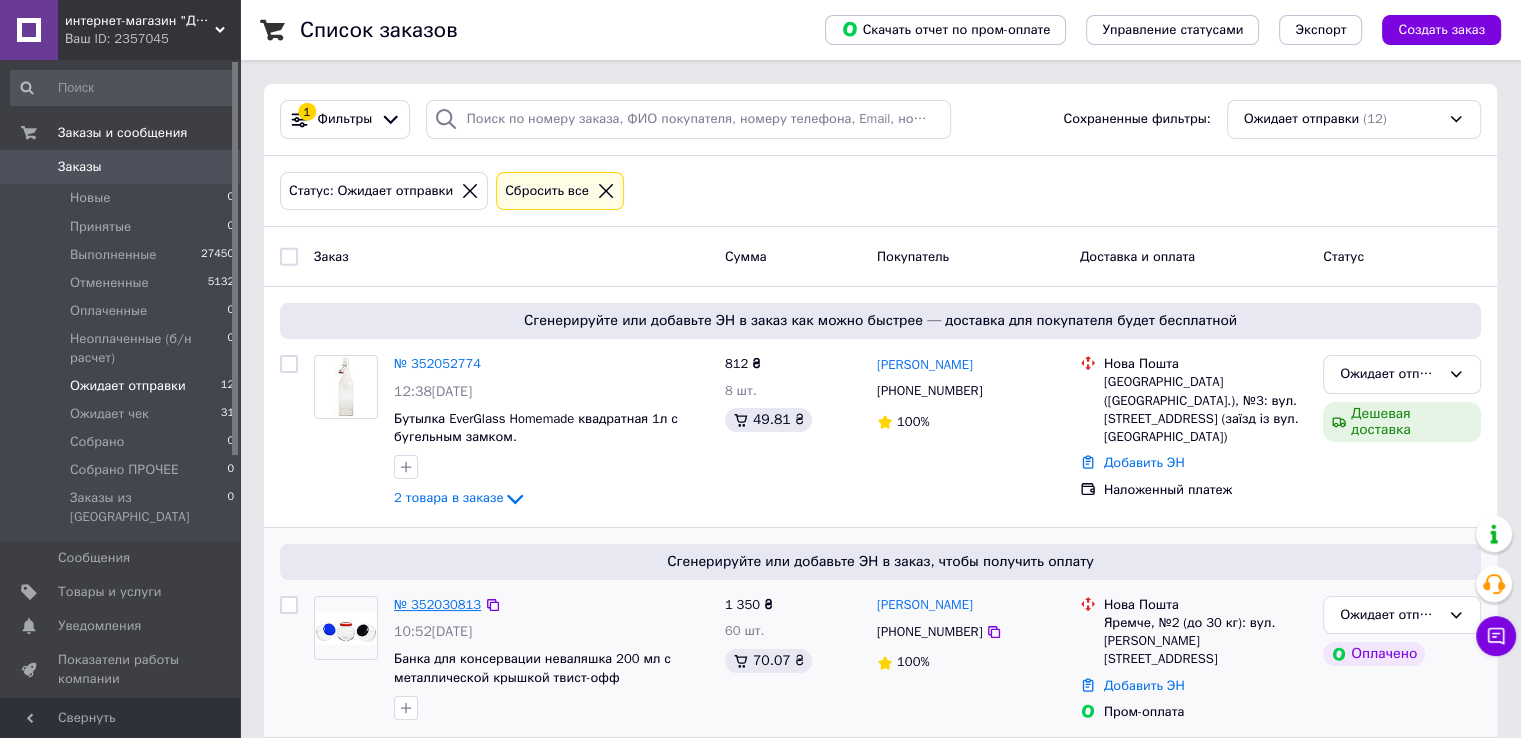 click on "№ 352030813" at bounding box center (437, 604) 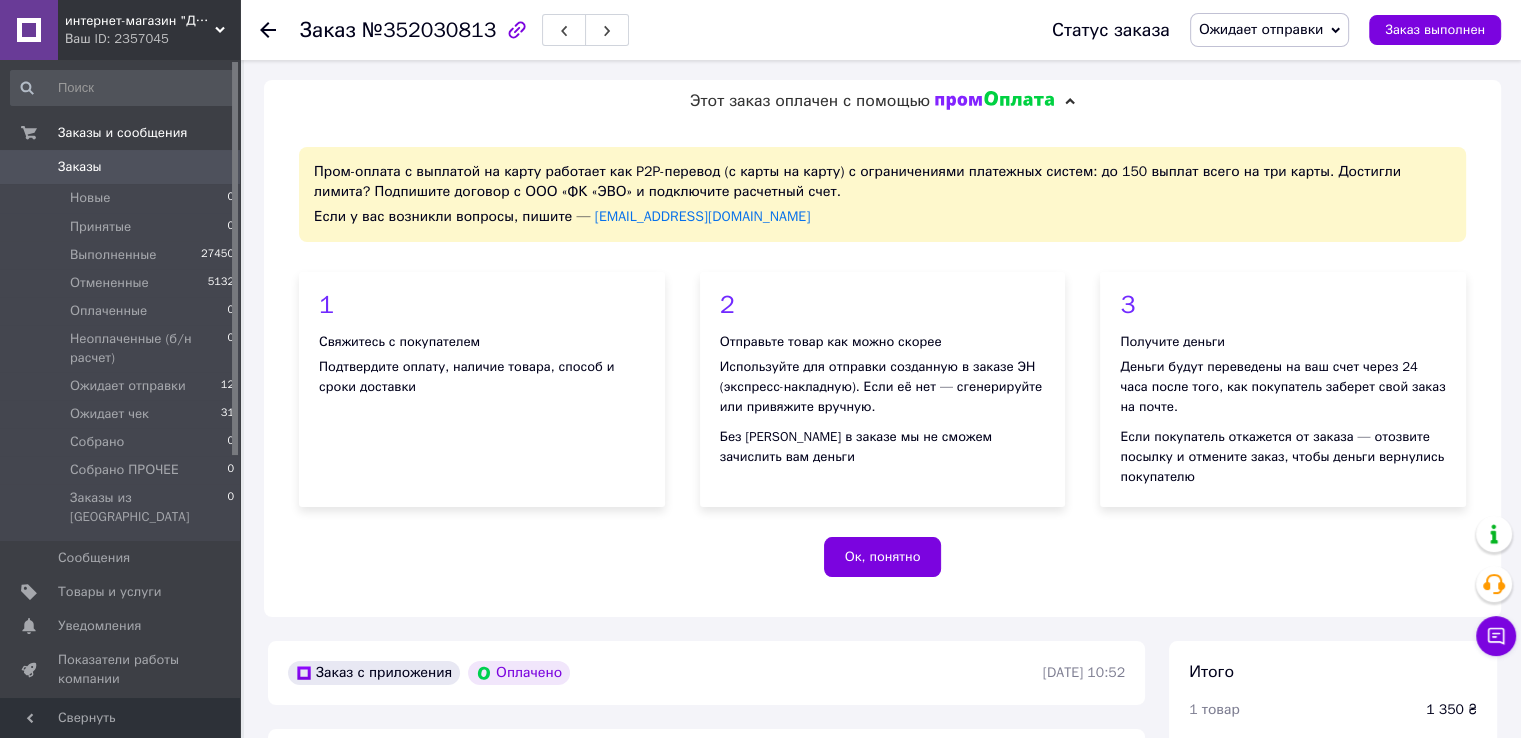 scroll, scrollTop: 333, scrollLeft: 0, axis: vertical 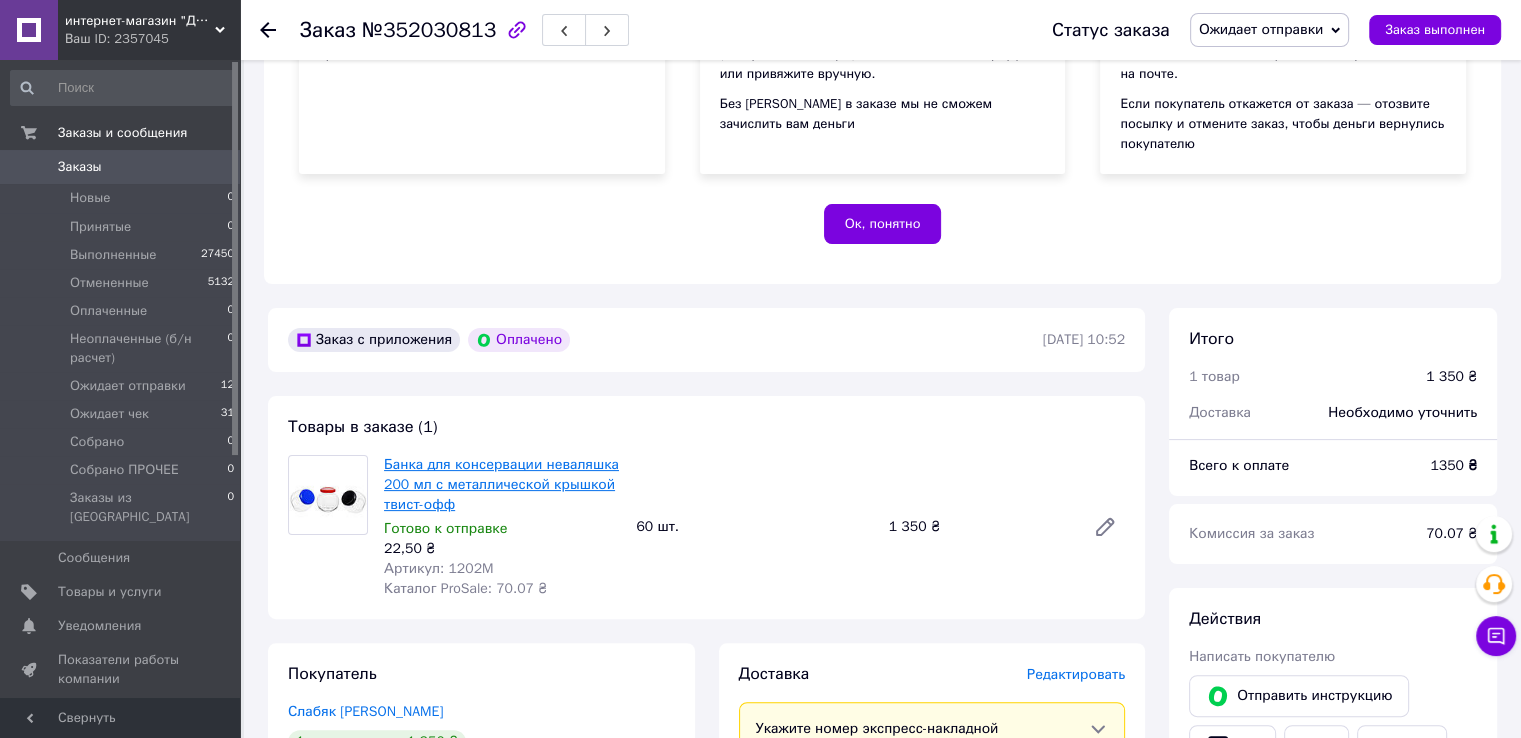 click on "Банка для консервации неваляшка 200 мл с металлической крышкой твист-офф" at bounding box center (501, 484) 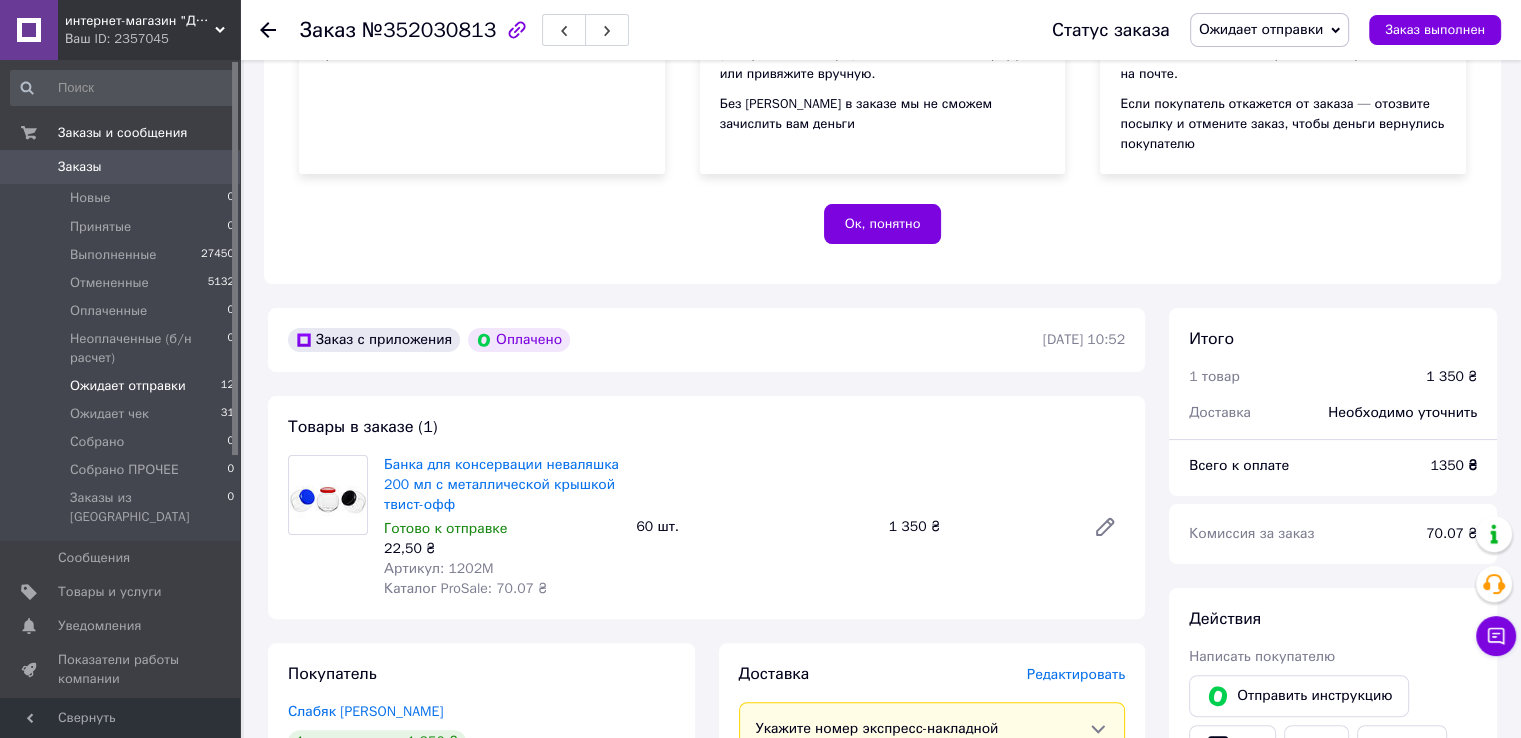click on "Ожидает отправки" at bounding box center [128, 386] 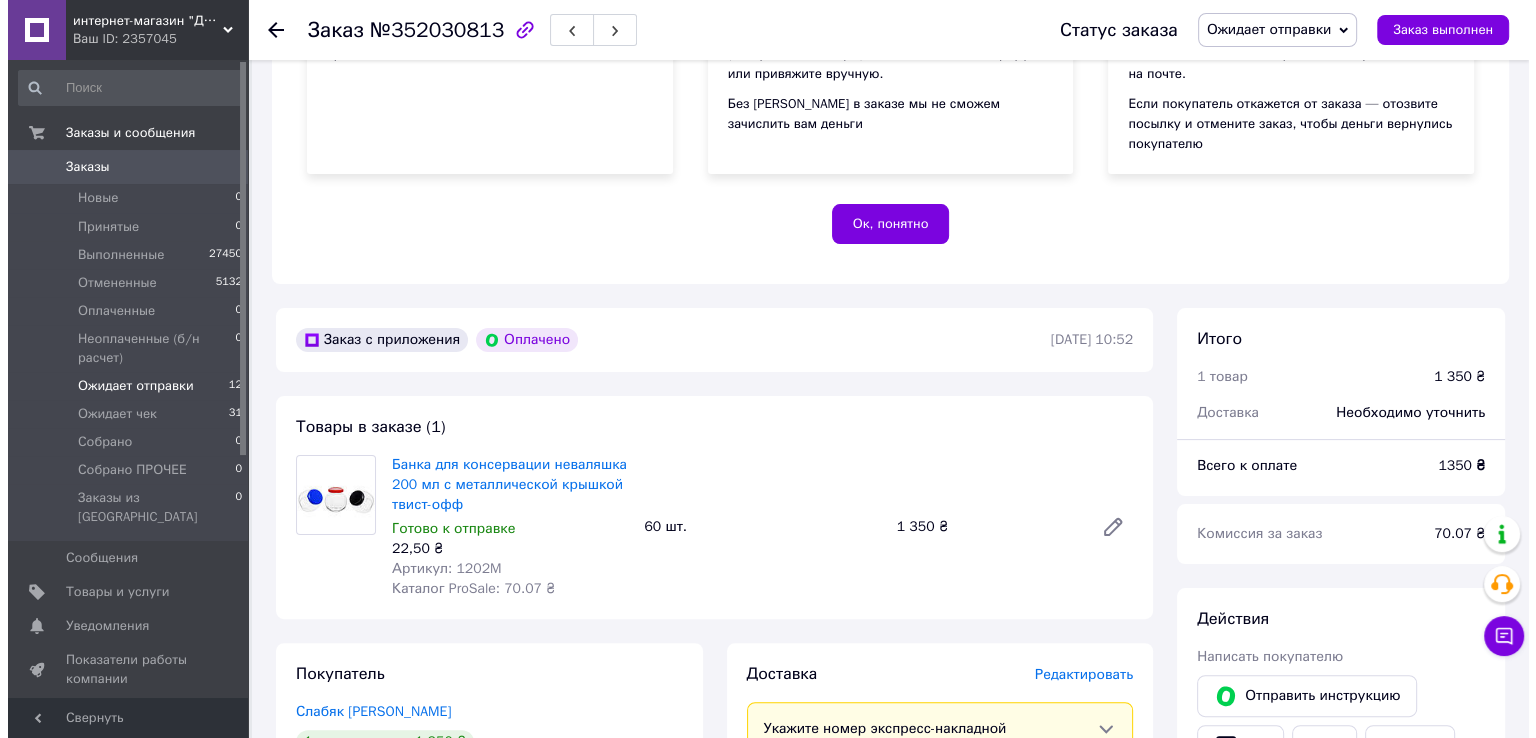 scroll, scrollTop: 0, scrollLeft: 0, axis: both 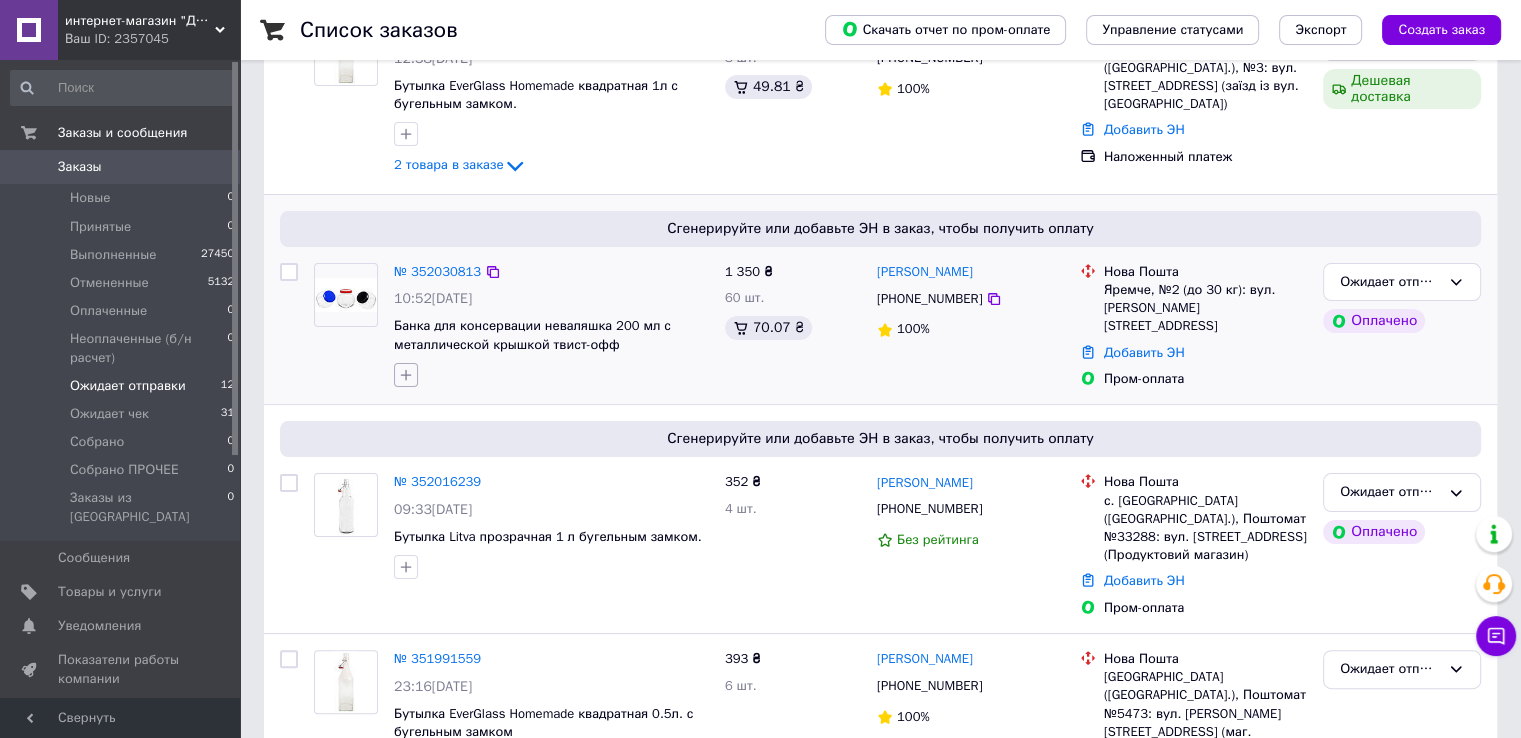 click 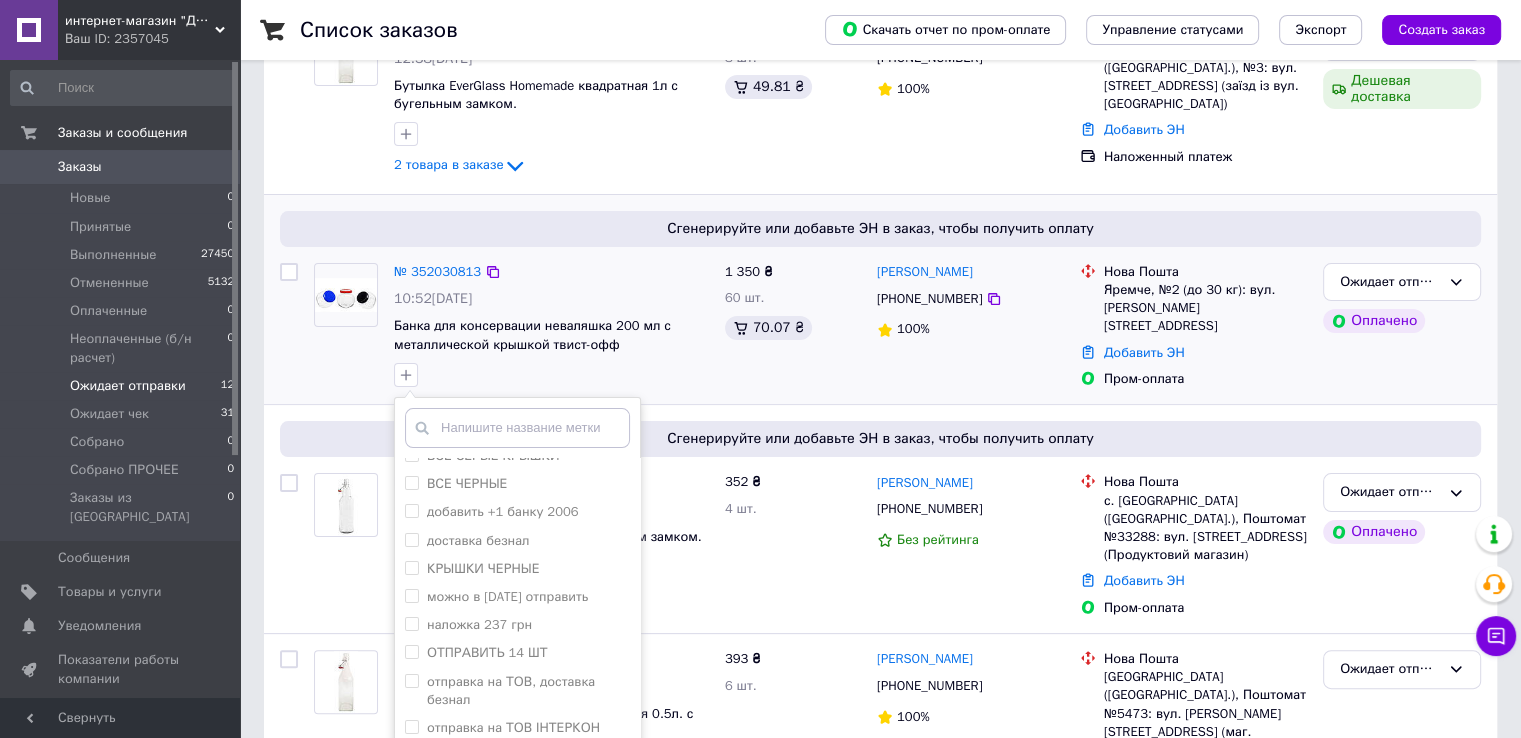 scroll, scrollTop: 333, scrollLeft: 0, axis: vertical 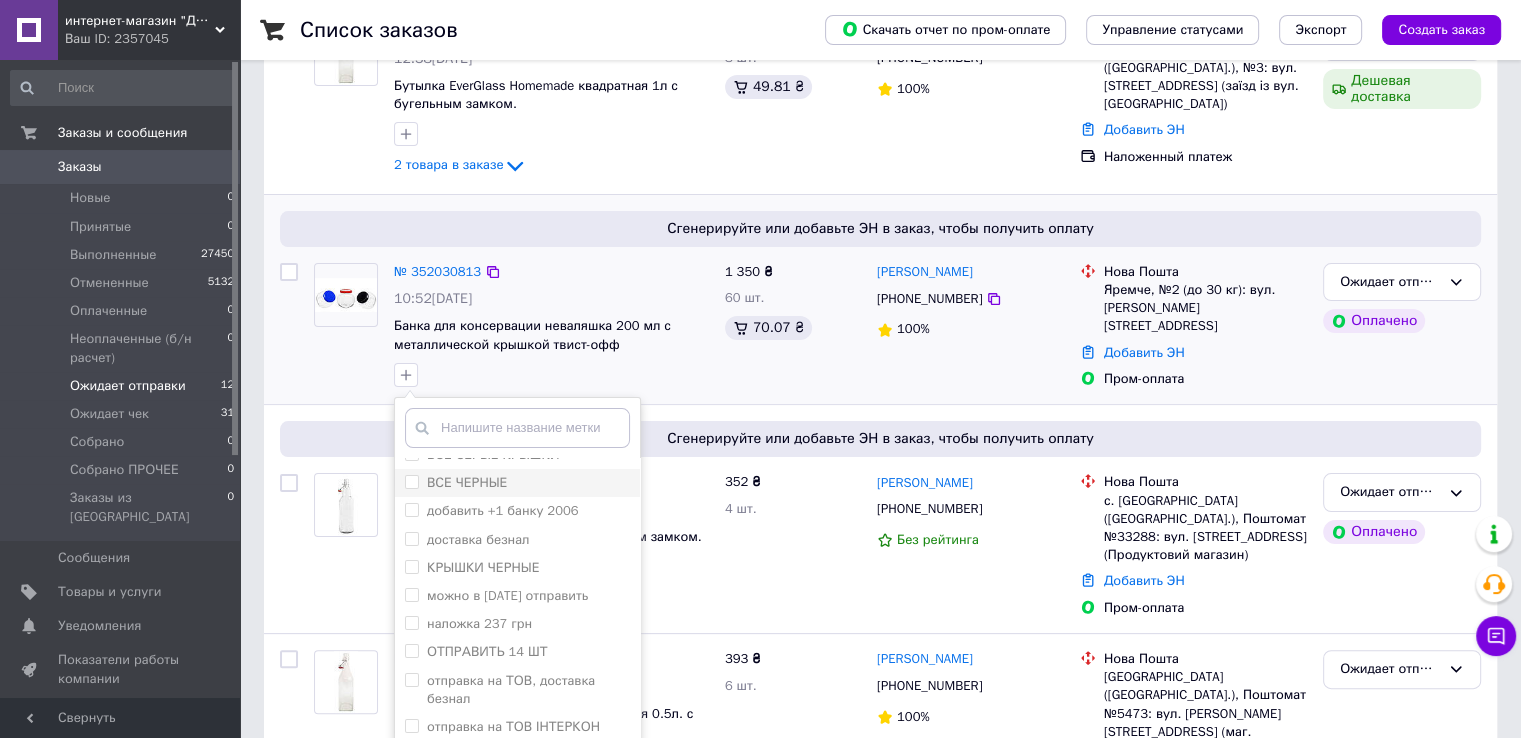 click on "ВСЕ ЧЕРНЫЕ" at bounding box center [411, 481] 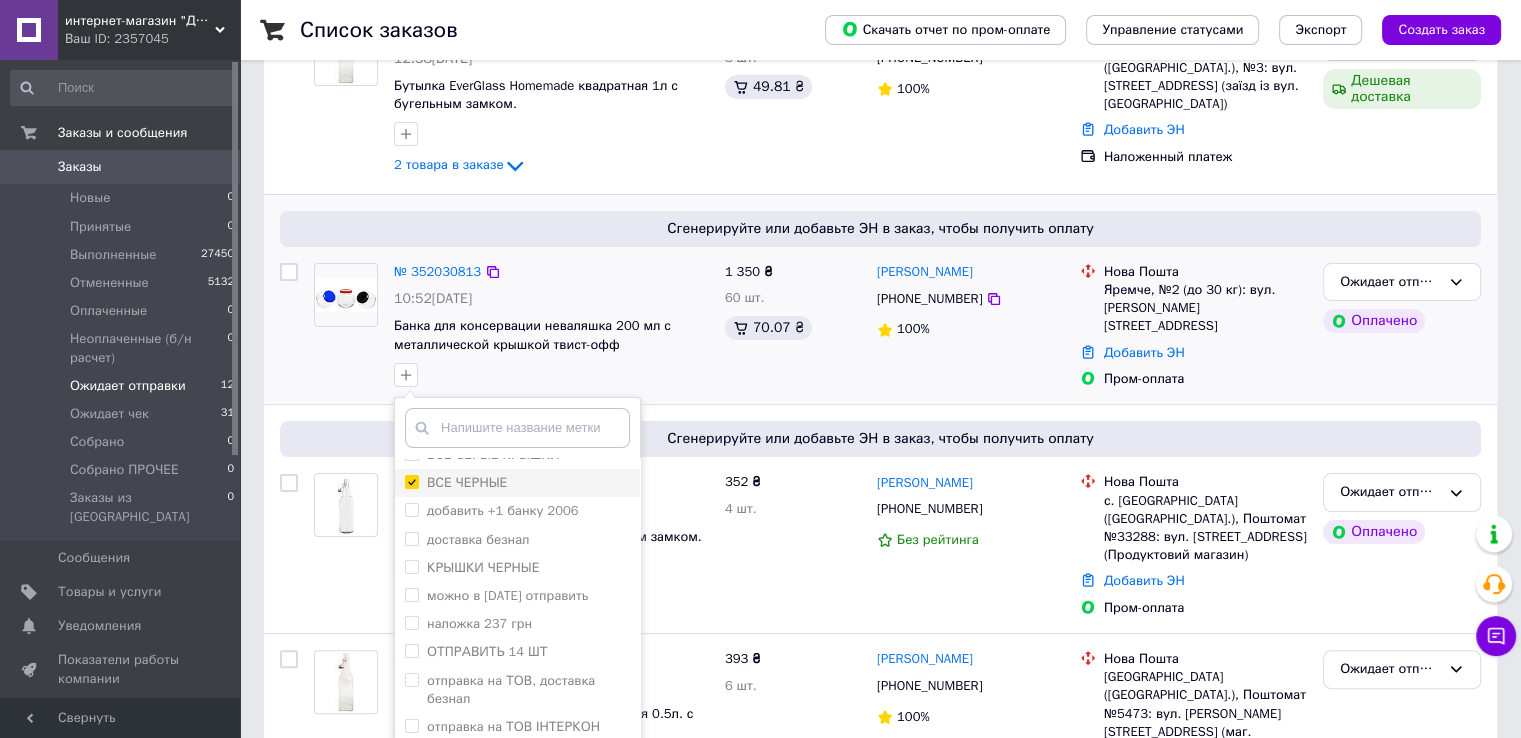 checkbox on "true" 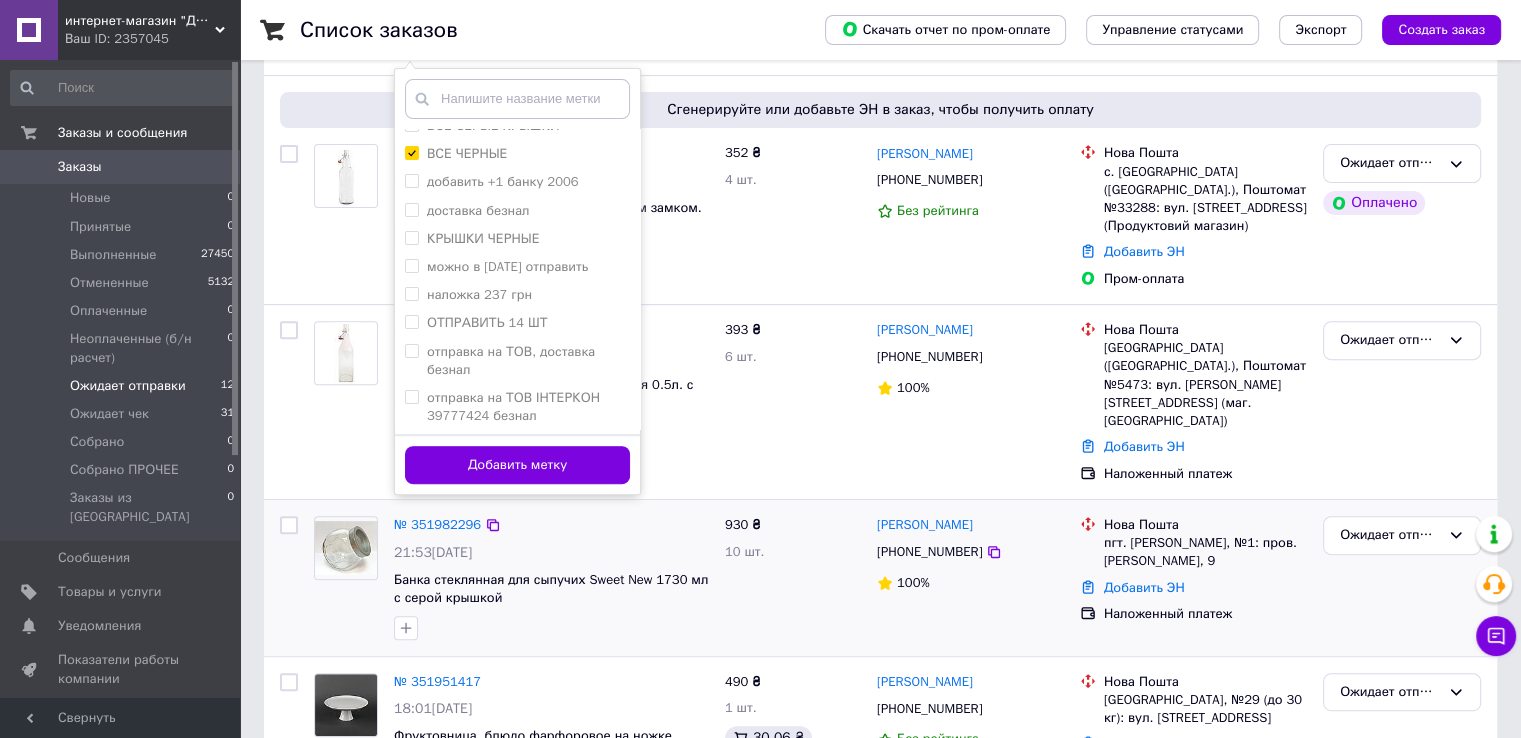 scroll, scrollTop: 667, scrollLeft: 0, axis: vertical 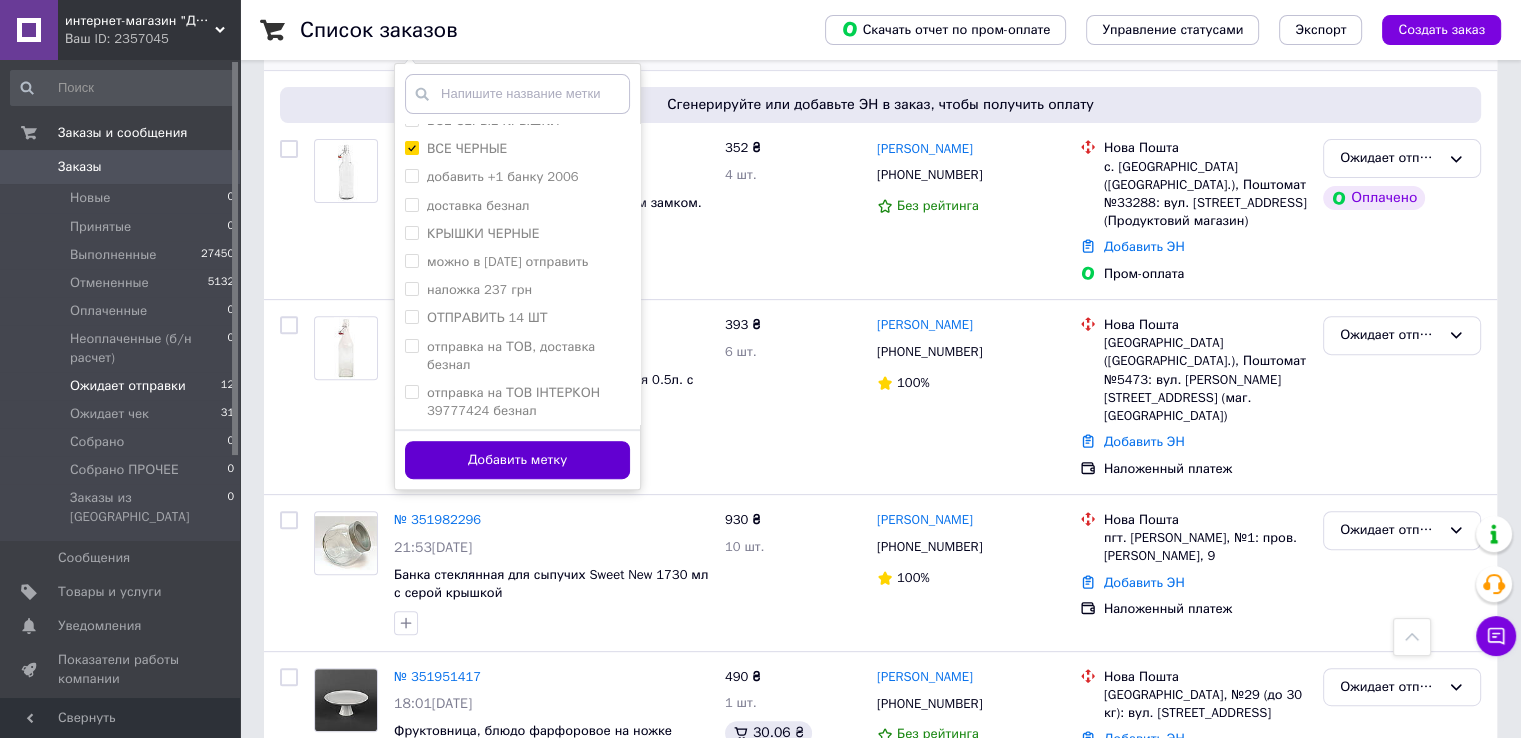 click on "Добавить метку" at bounding box center [517, 460] 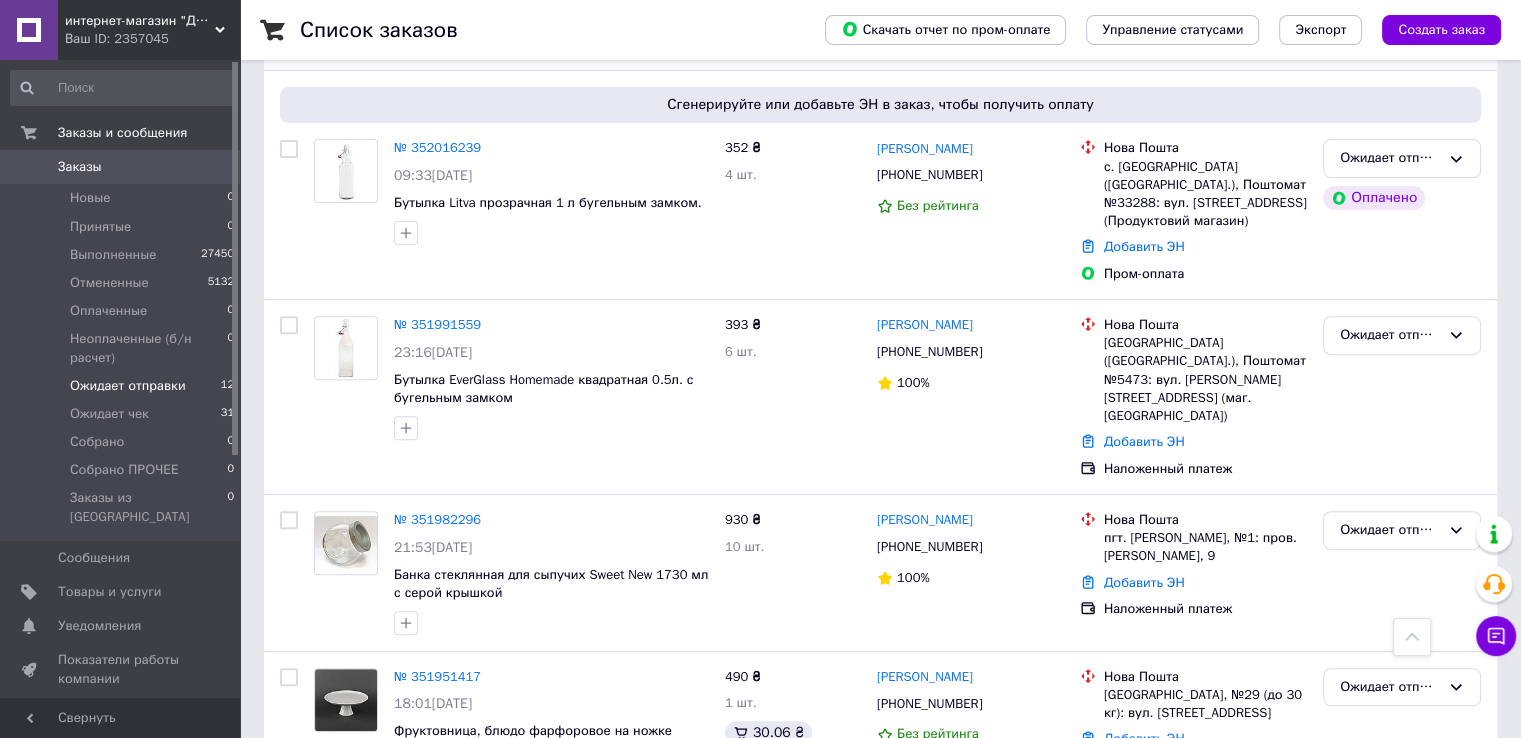 click on "Заказы" at bounding box center [80, 167] 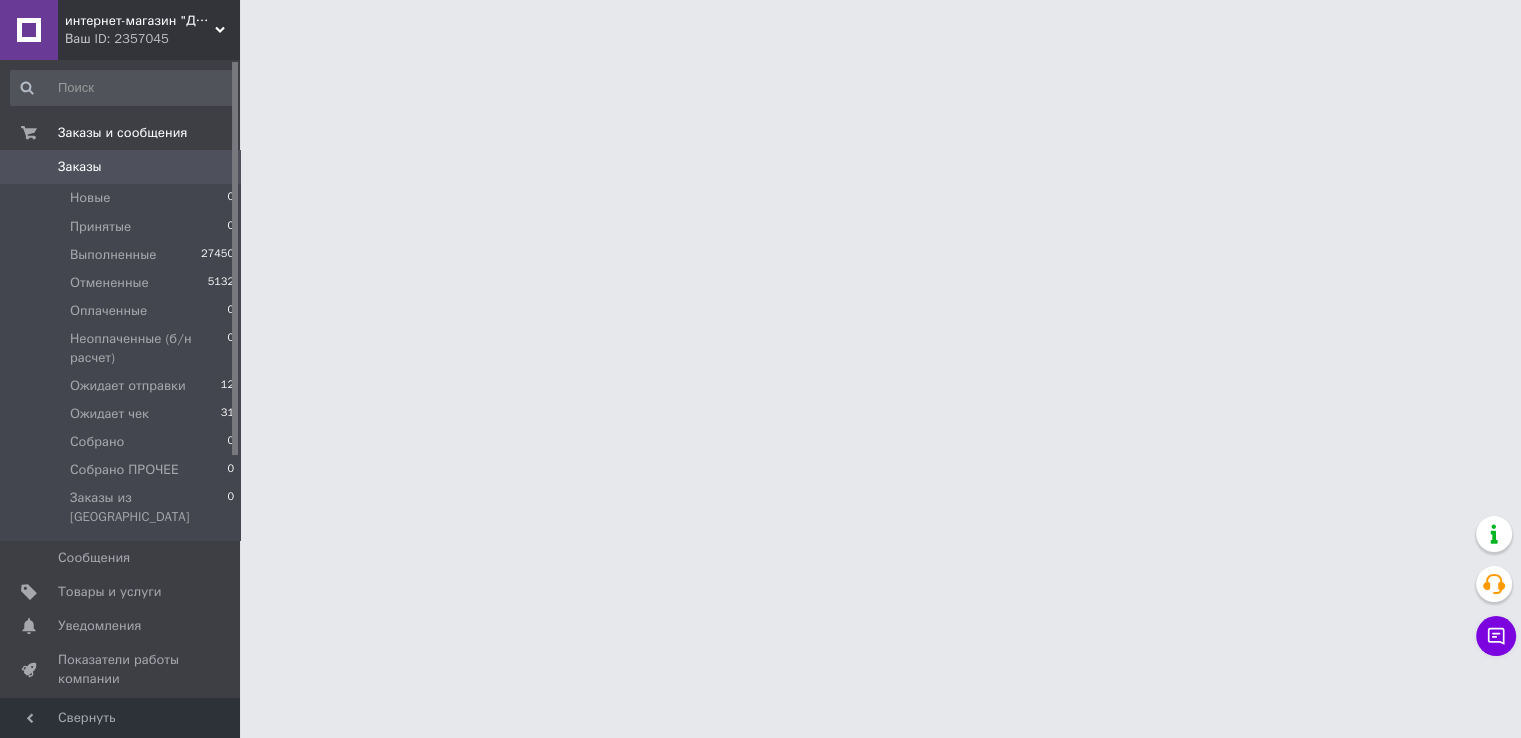 scroll, scrollTop: 0, scrollLeft: 0, axis: both 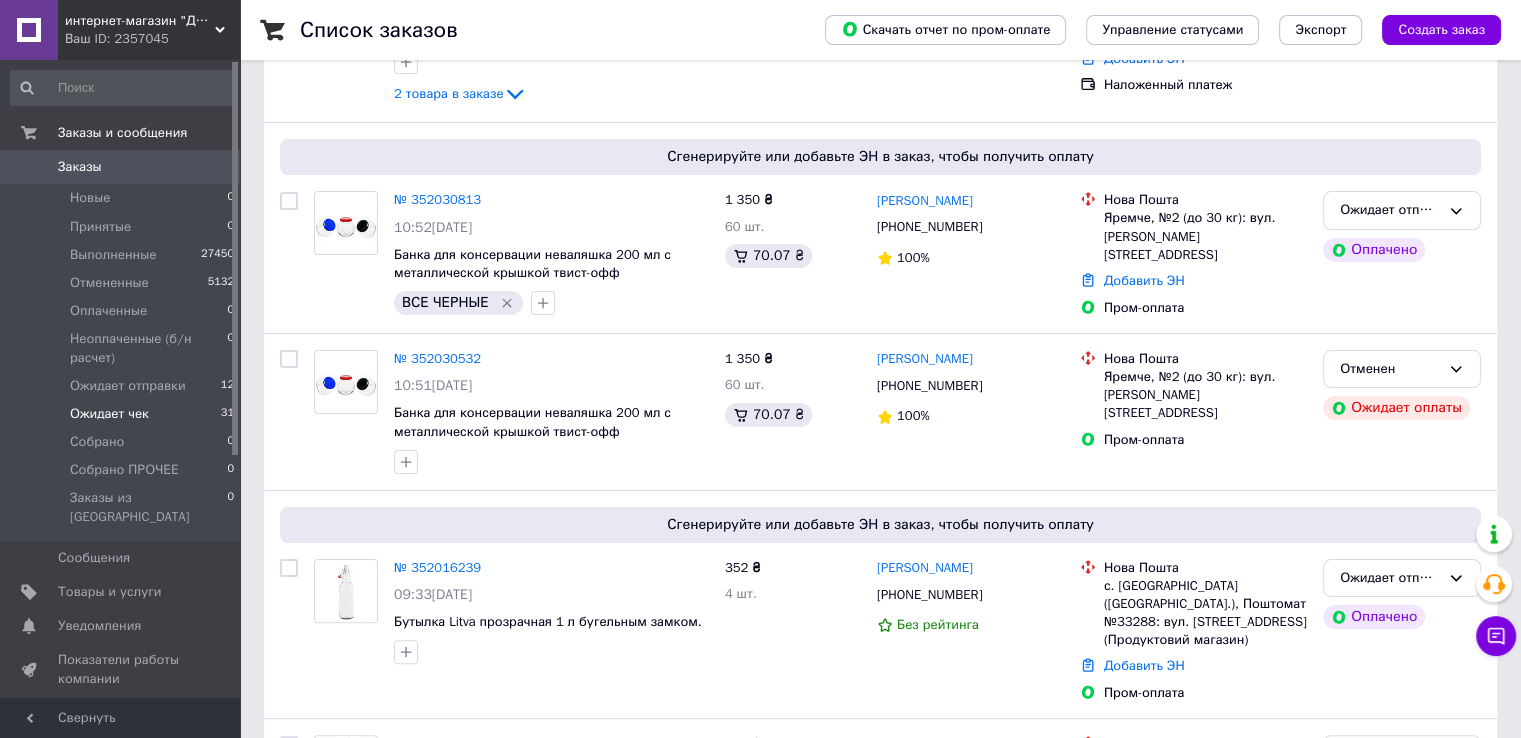 click on "Ожидает чек" at bounding box center [109, 414] 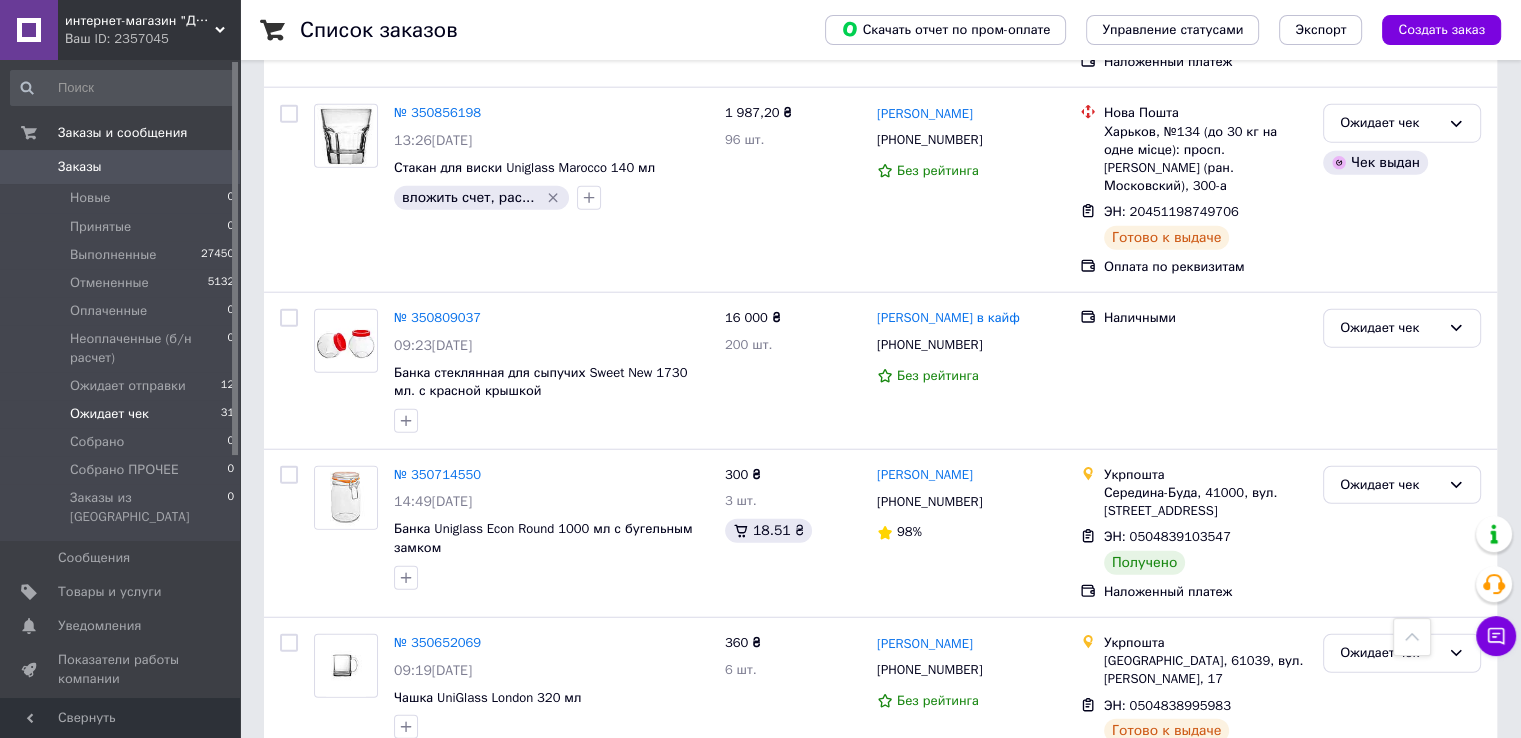 scroll, scrollTop: 5086, scrollLeft: 0, axis: vertical 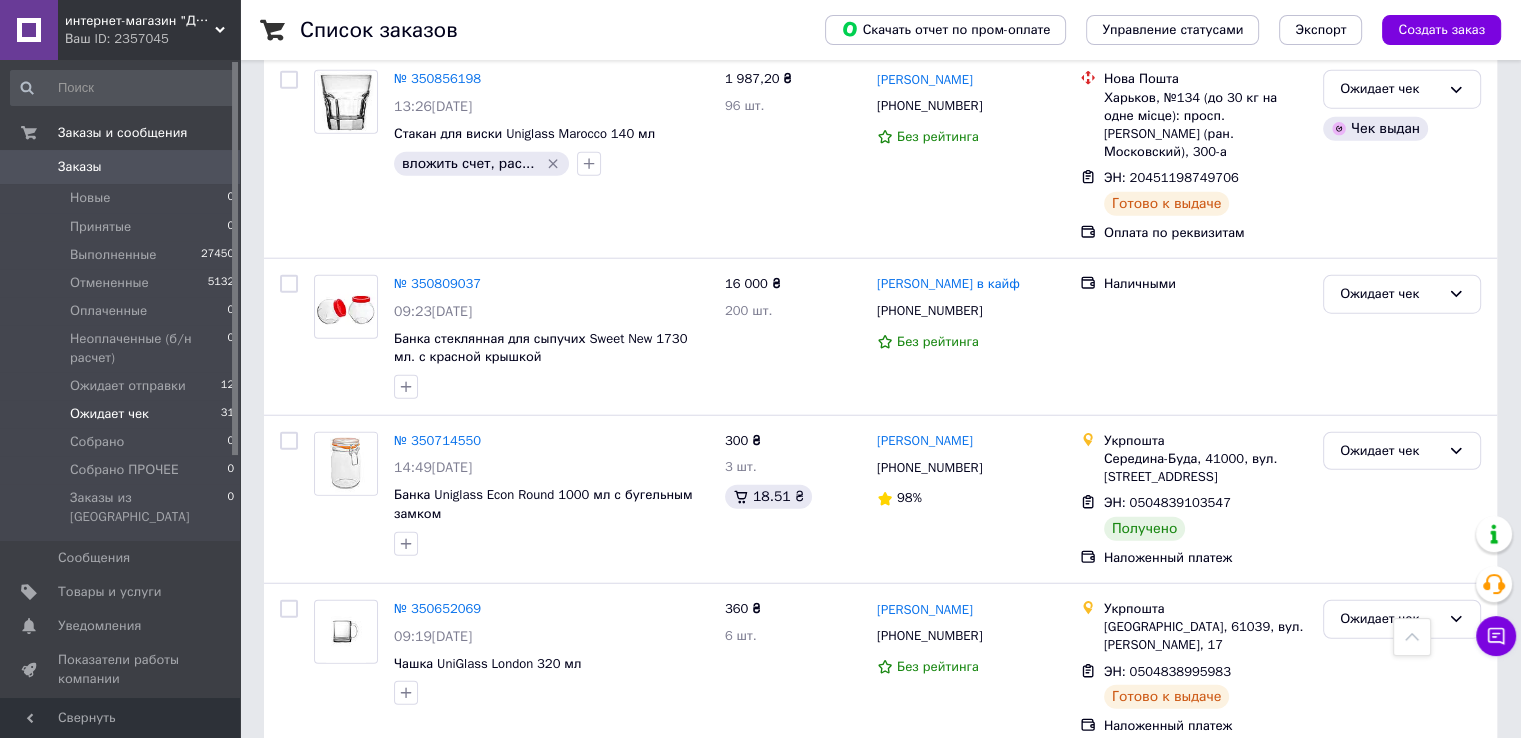 click 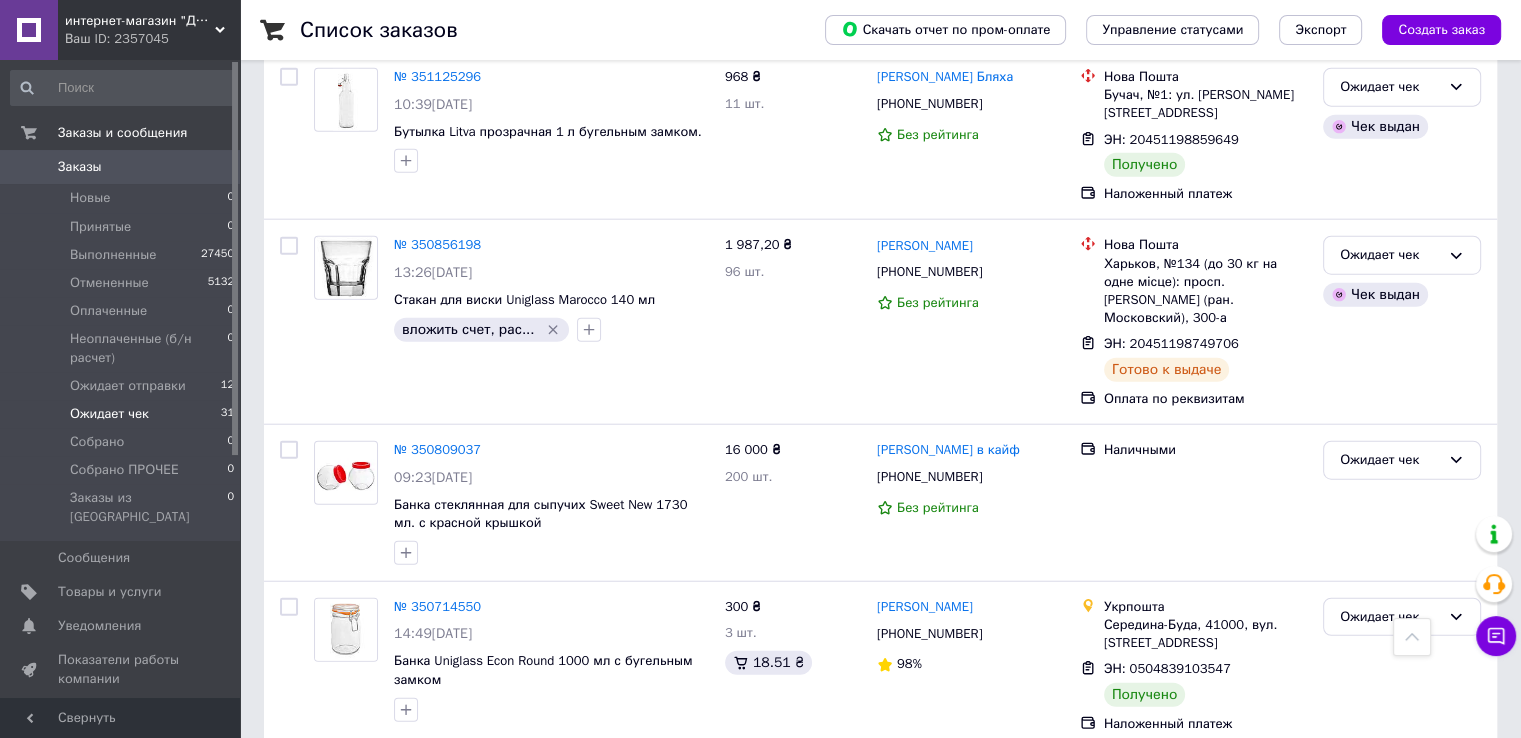 scroll, scrollTop: 4752, scrollLeft: 0, axis: vertical 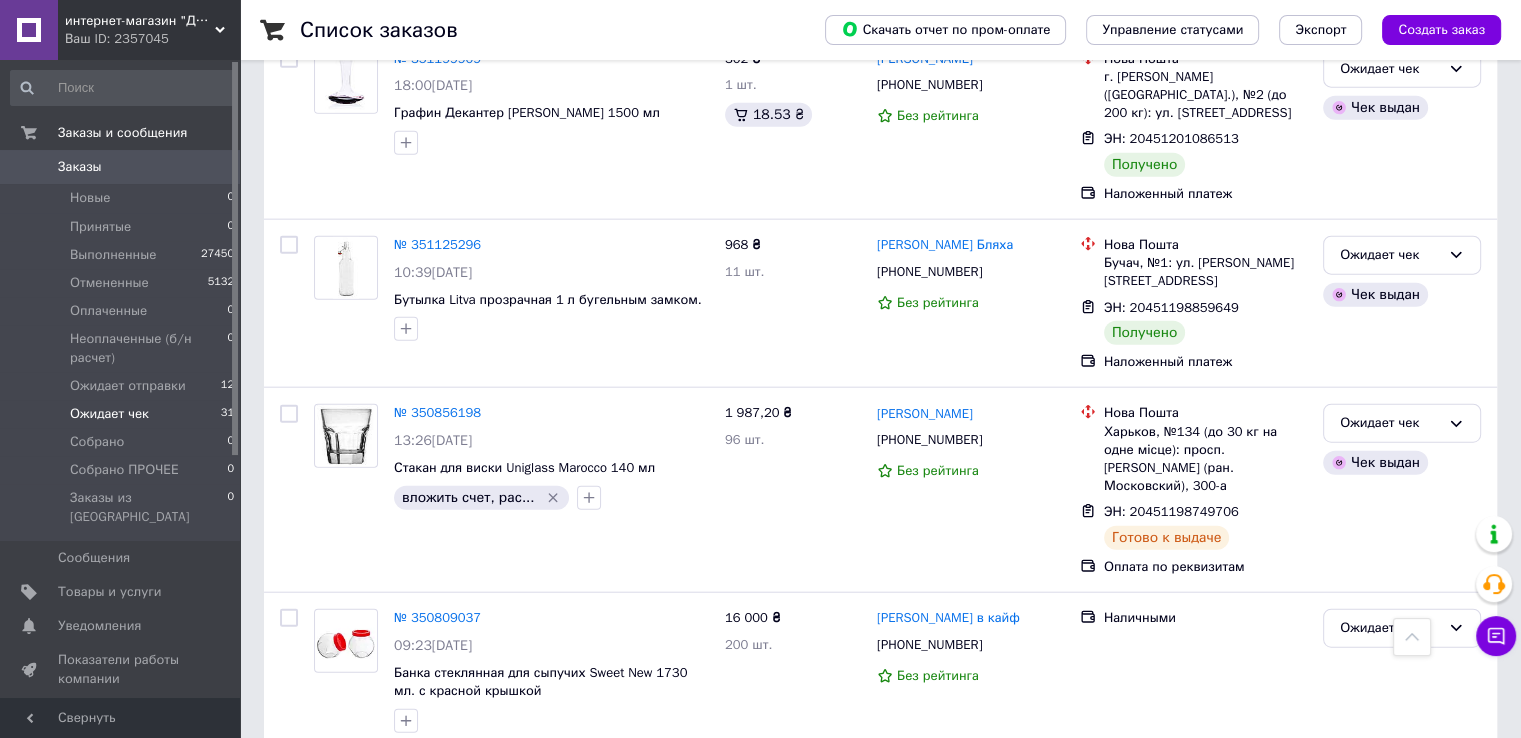 click at bounding box center (289, 775) 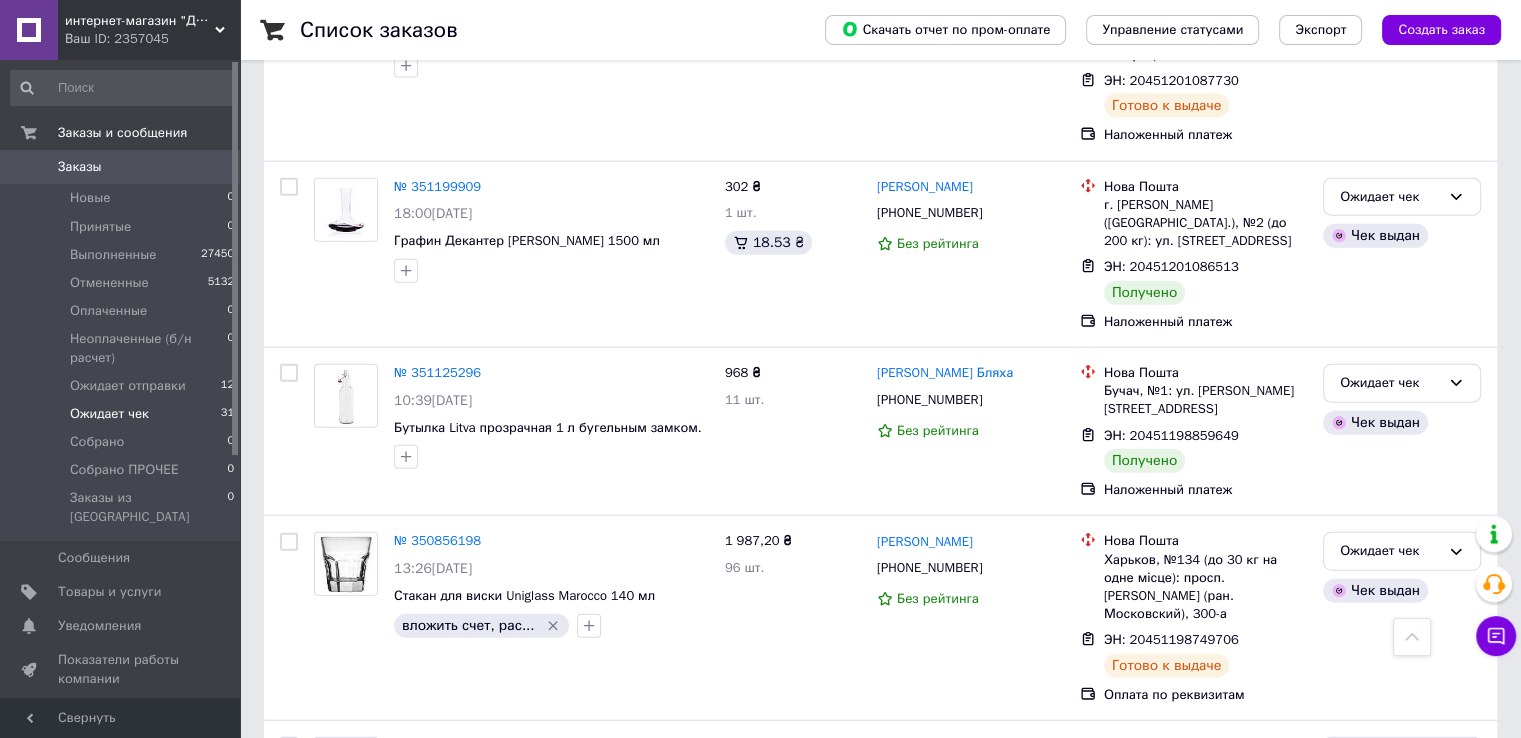 scroll, scrollTop: 4586, scrollLeft: 0, axis: vertical 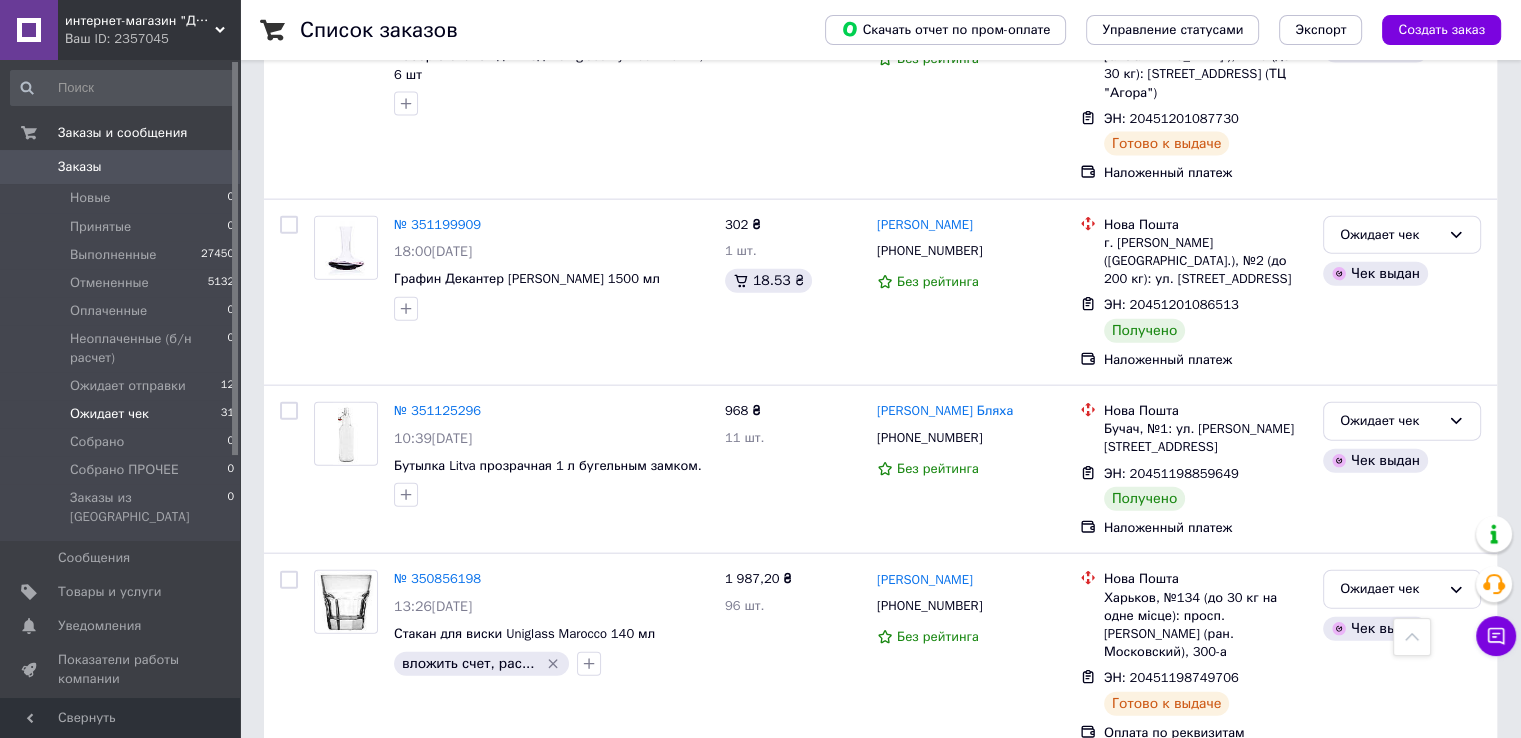click at bounding box center (289, 784) 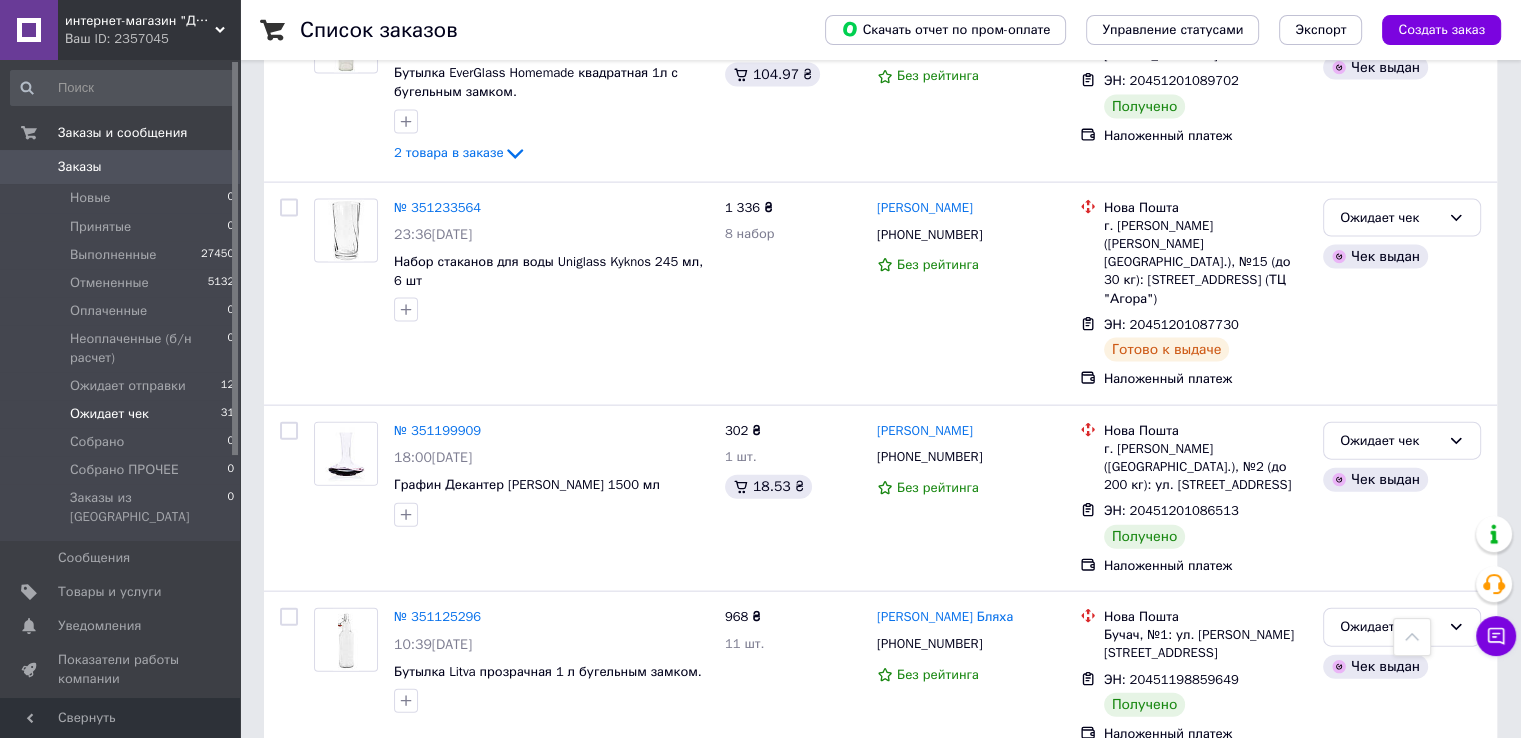 scroll, scrollTop: 4252, scrollLeft: 0, axis: vertical 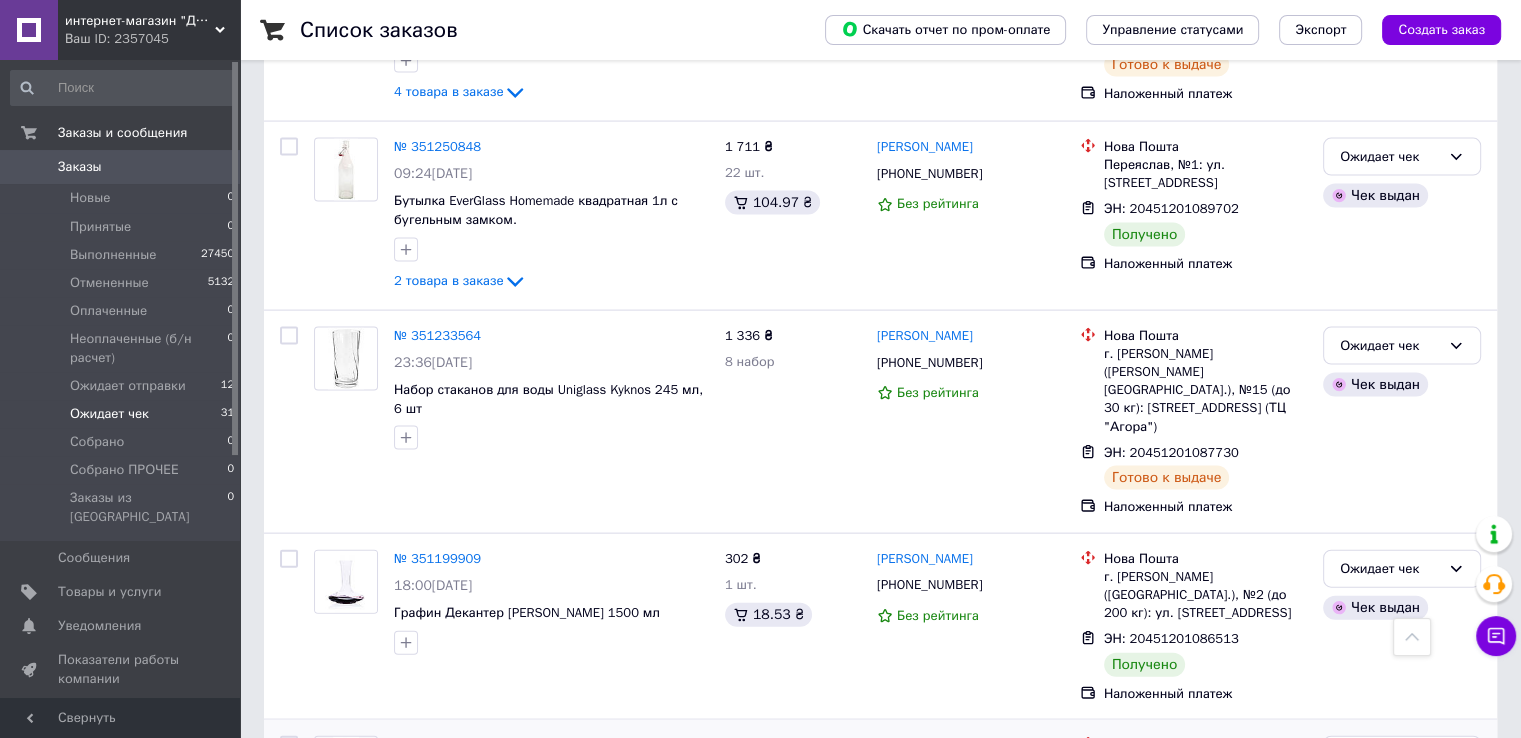 click at bounding box center [289, 745] 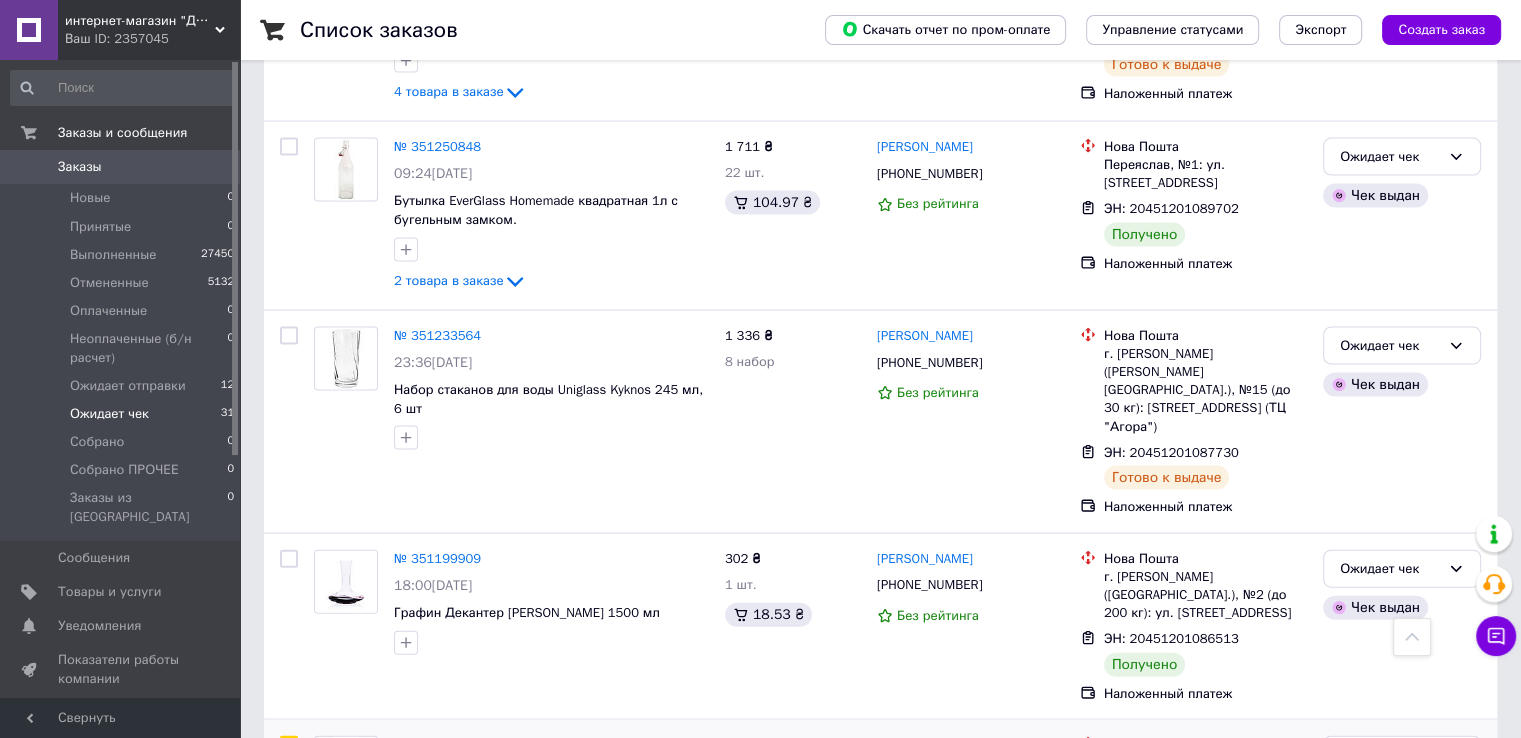checkbox on "true" 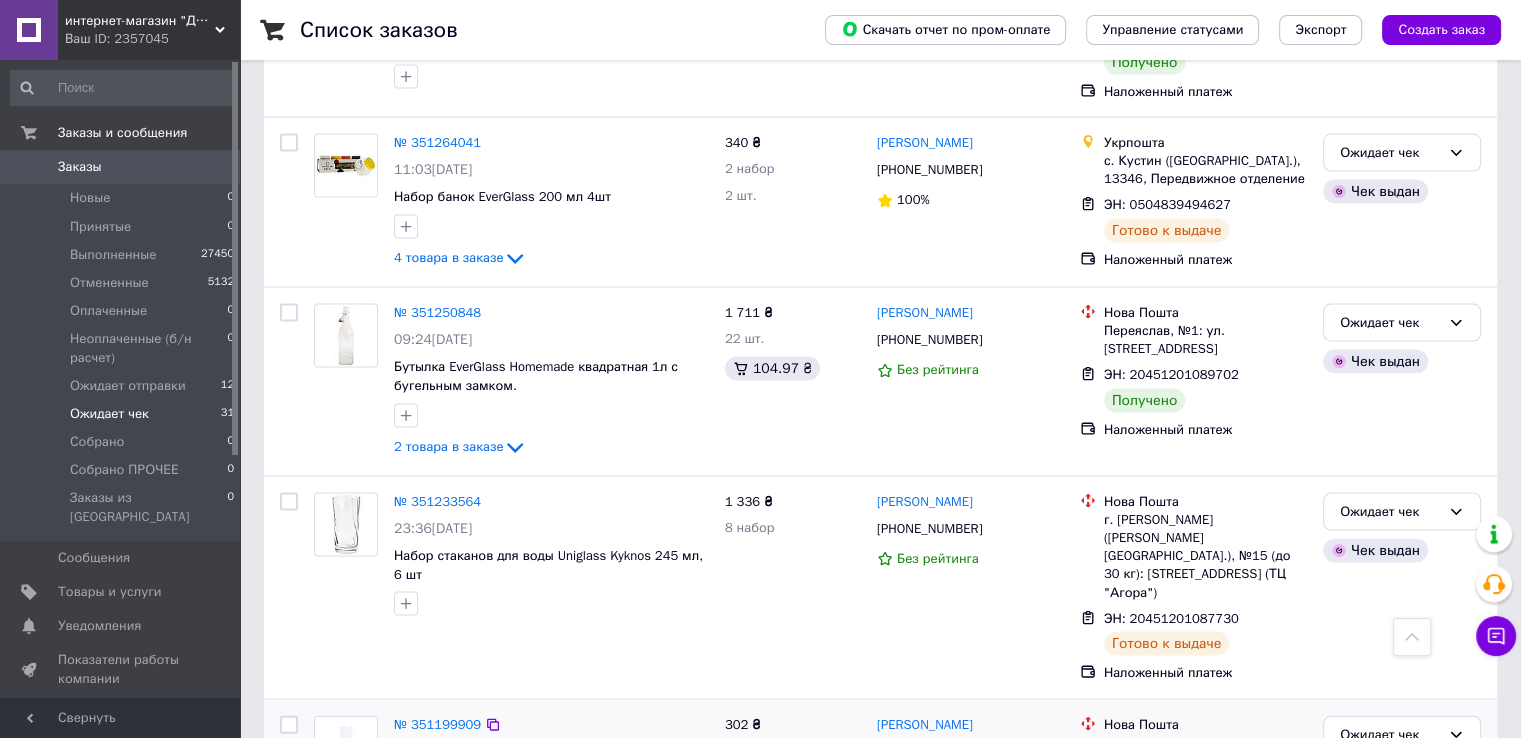 click at bounding box center (289, 725) 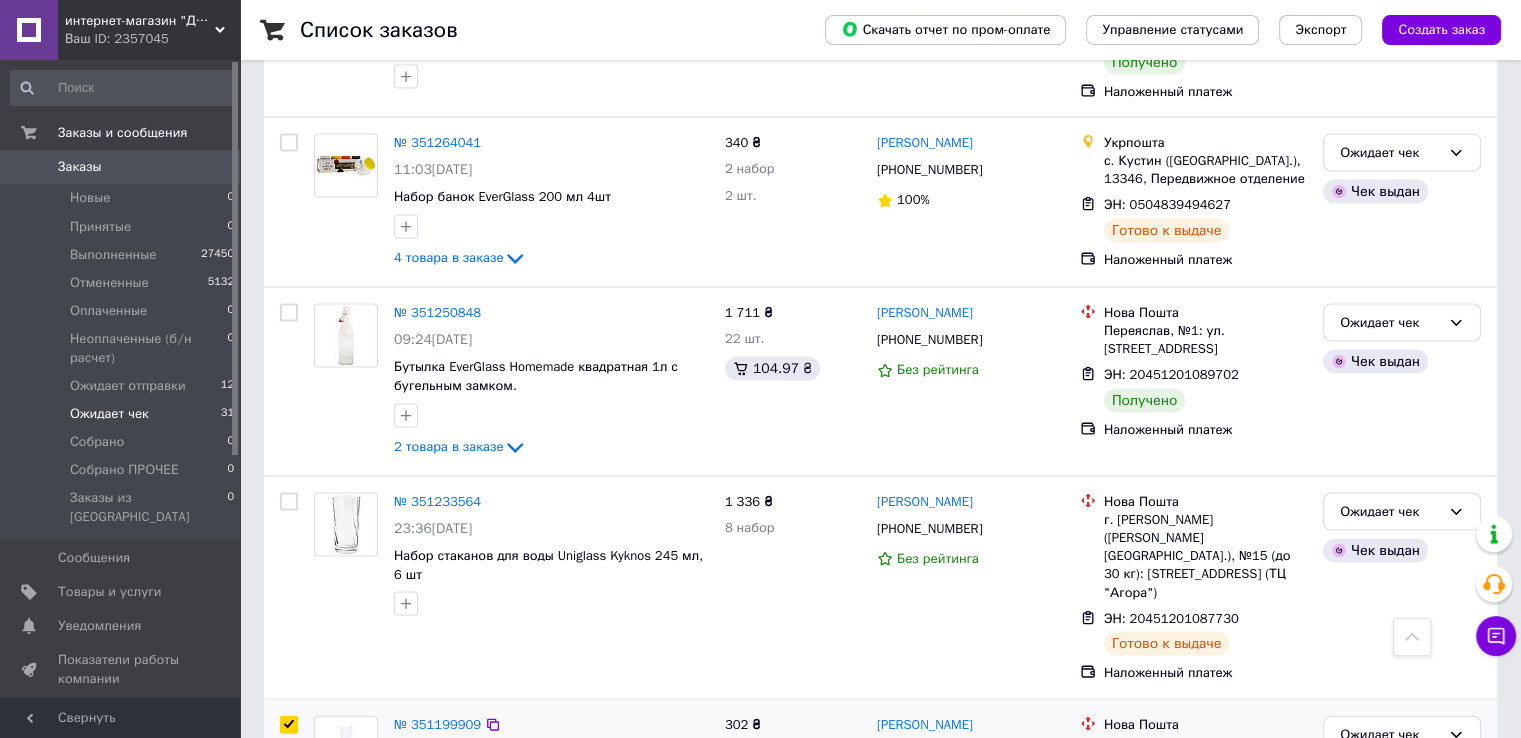 checkbox on "true" 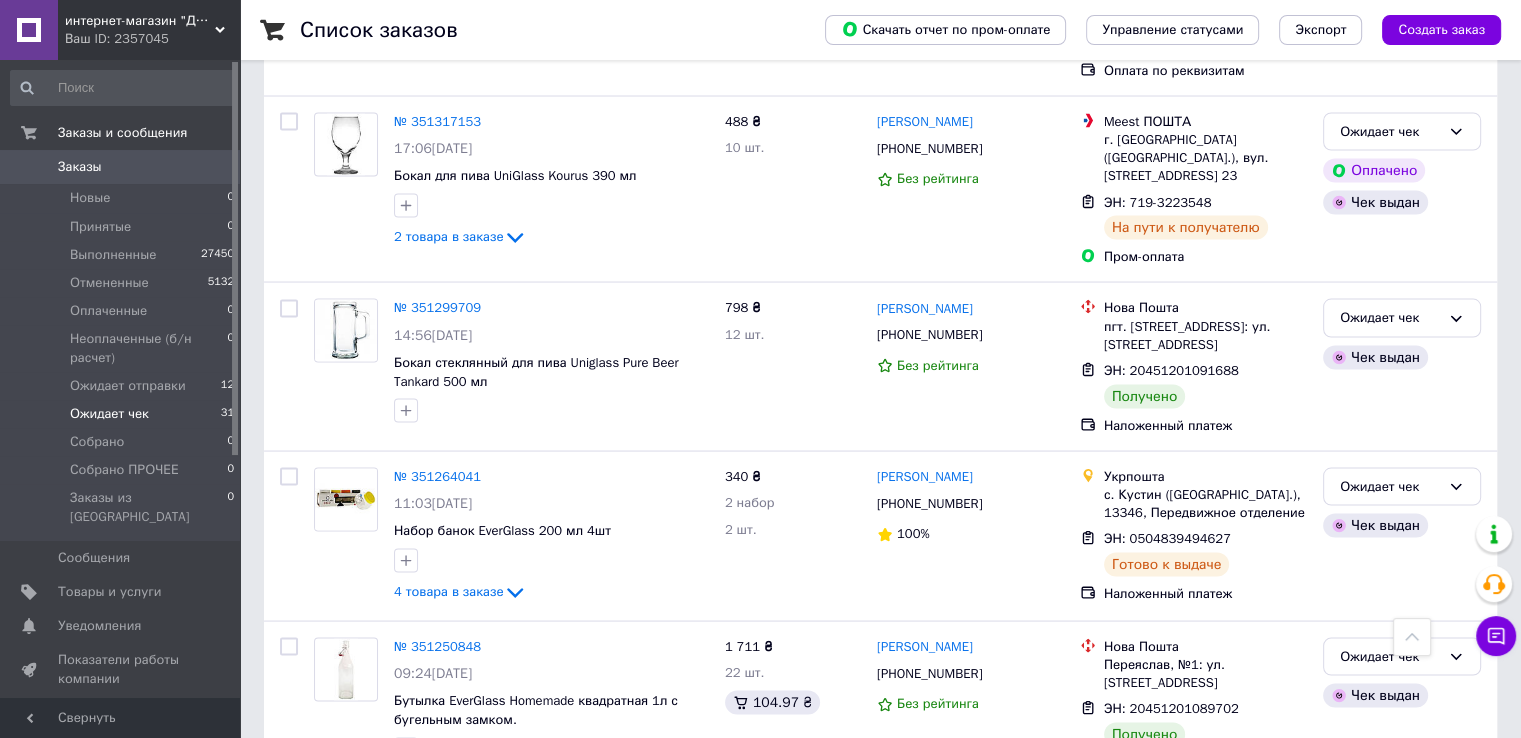 scroll, scrollTop: 3752, scrollLeft: 0, axis: vertical 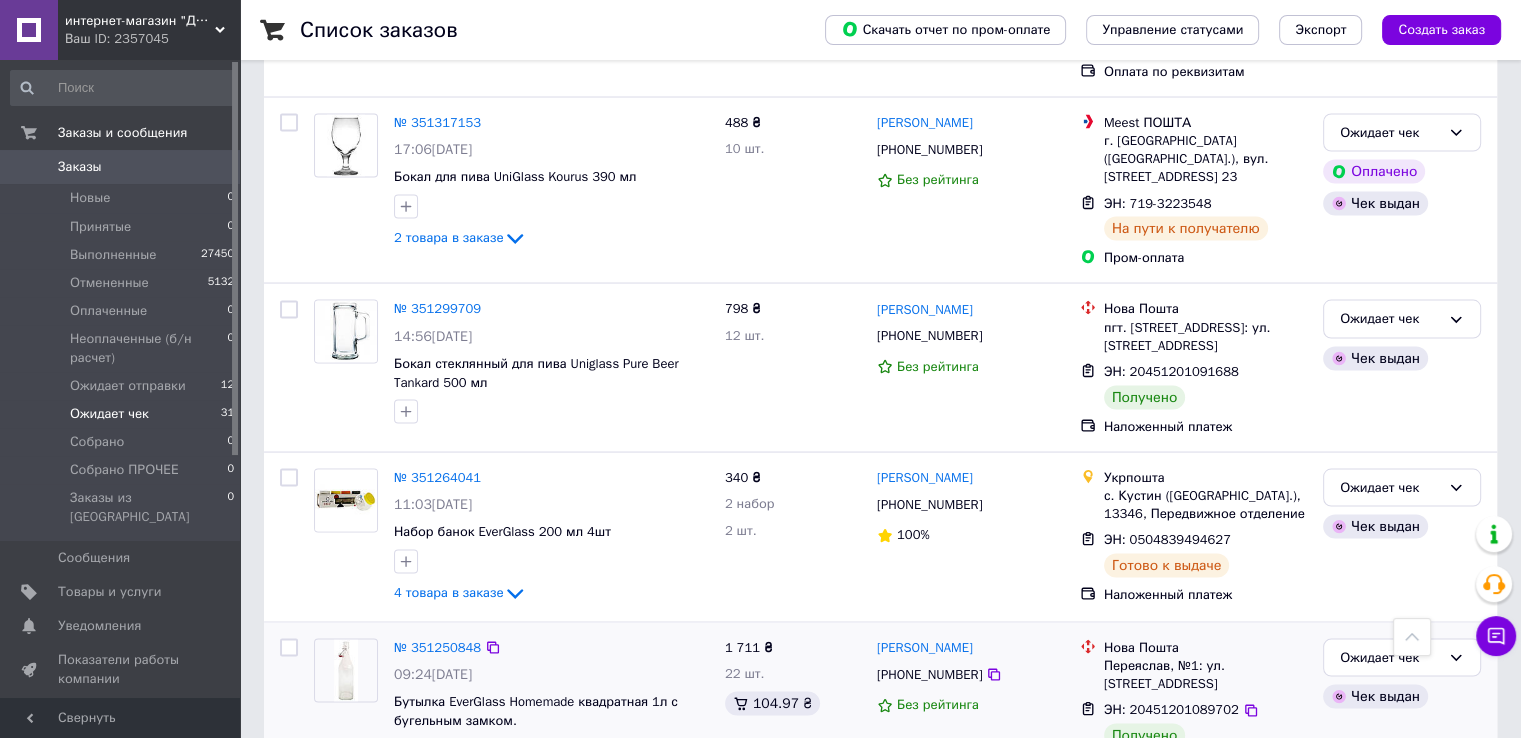 click at bounding box center (289, 647) 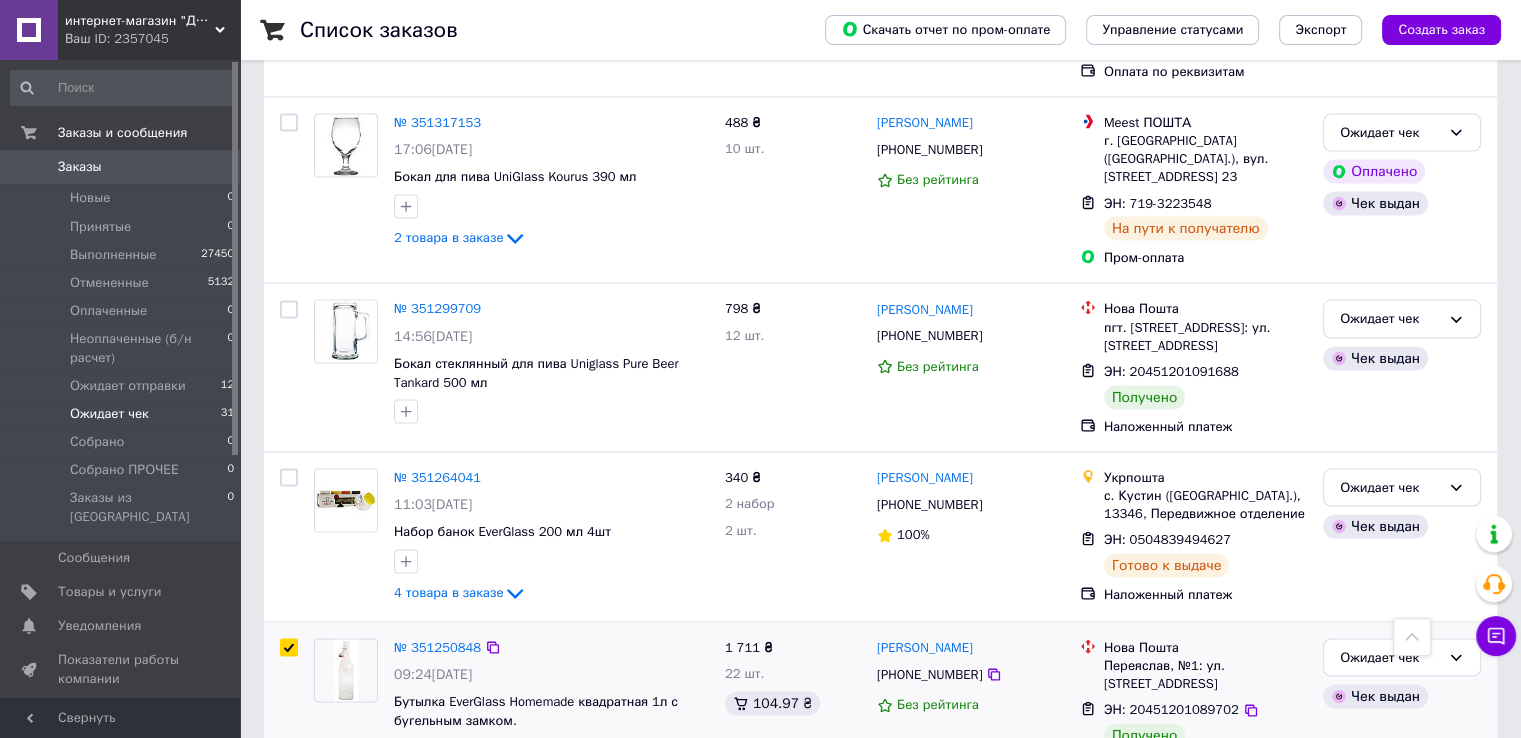 checkbox on "true" 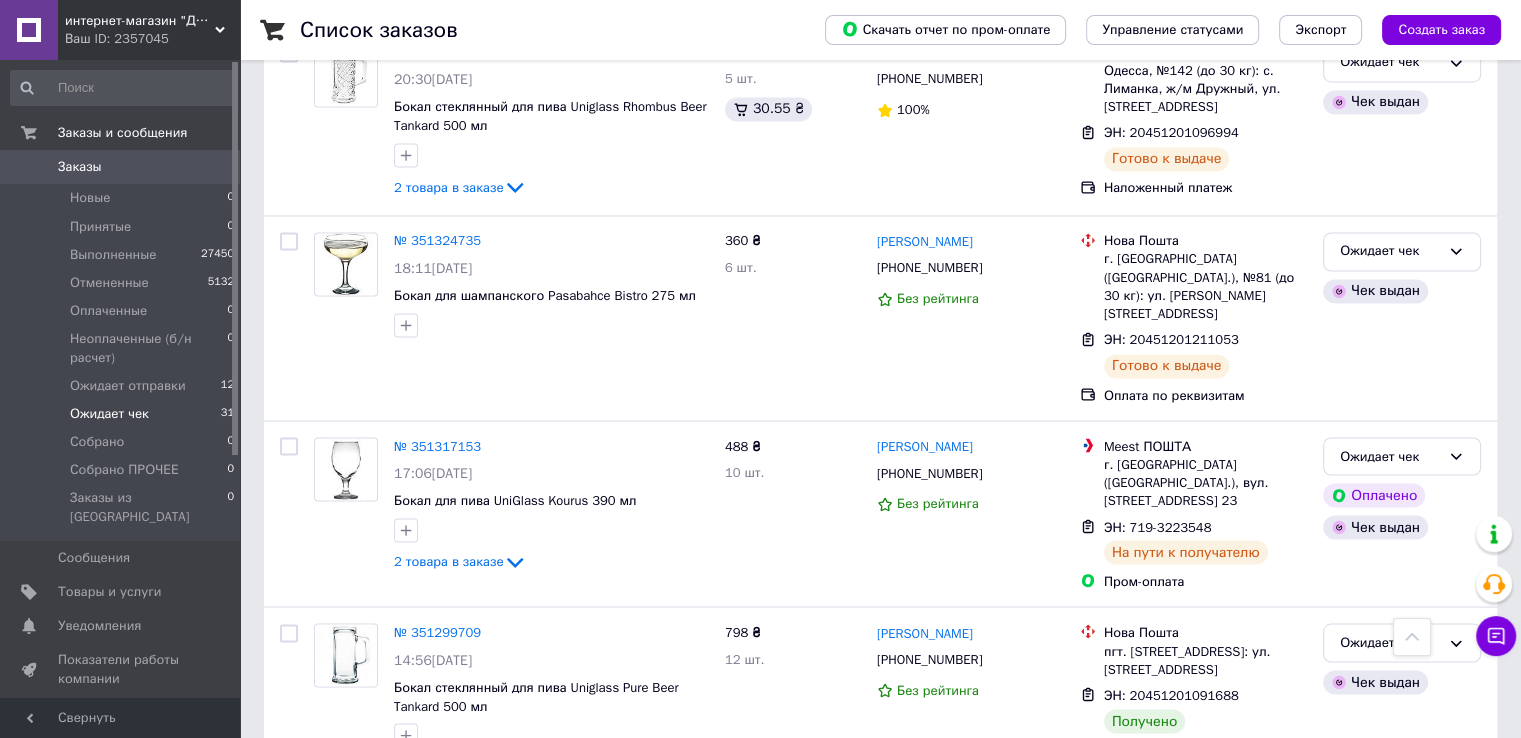 scroll, scrollTop: 3420, scrollLeft: 0, axis: vertical 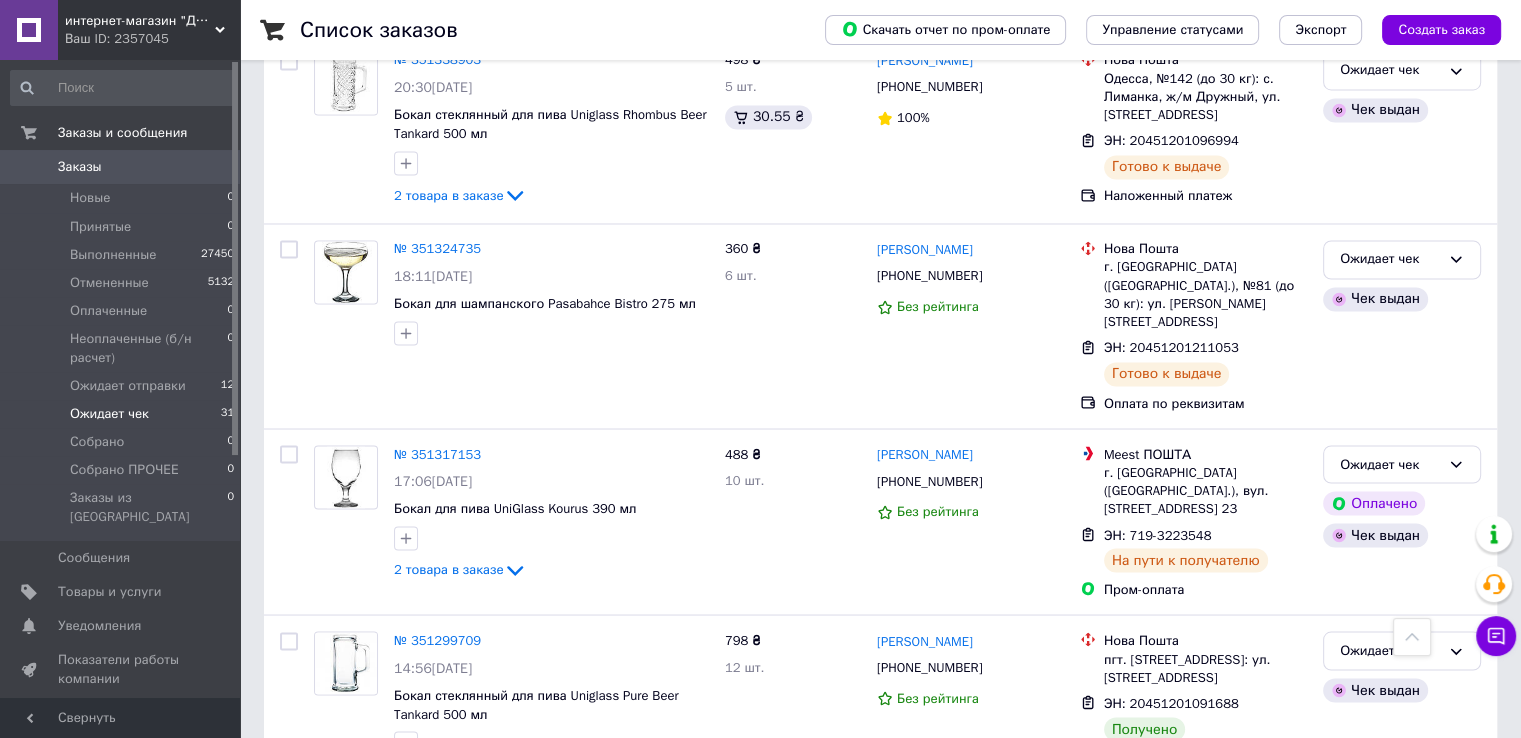 click at bounding box center (289, 641) 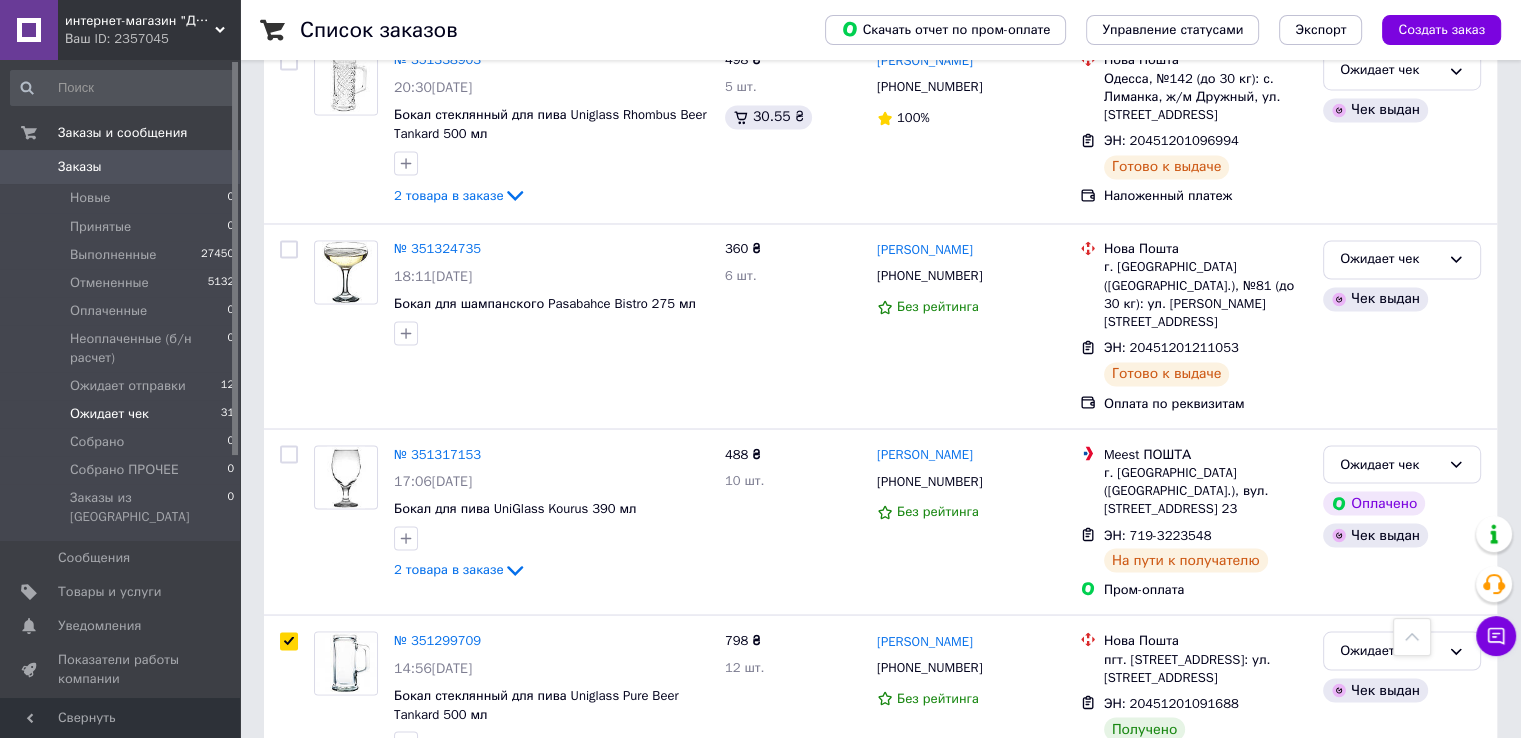 checkbox on "true" 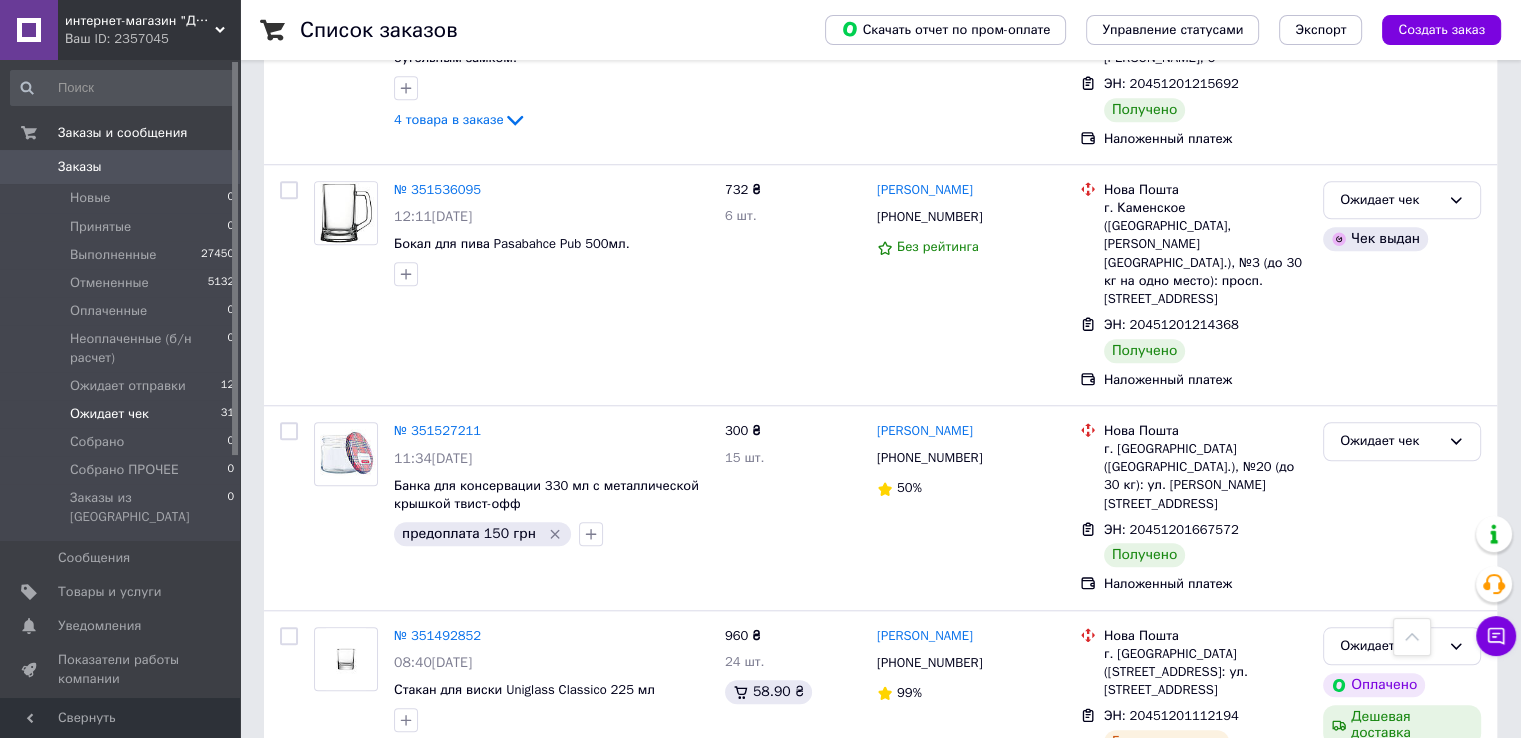 scroll, scrollTop: 1586, scrollLeft: 0, axis: vertical 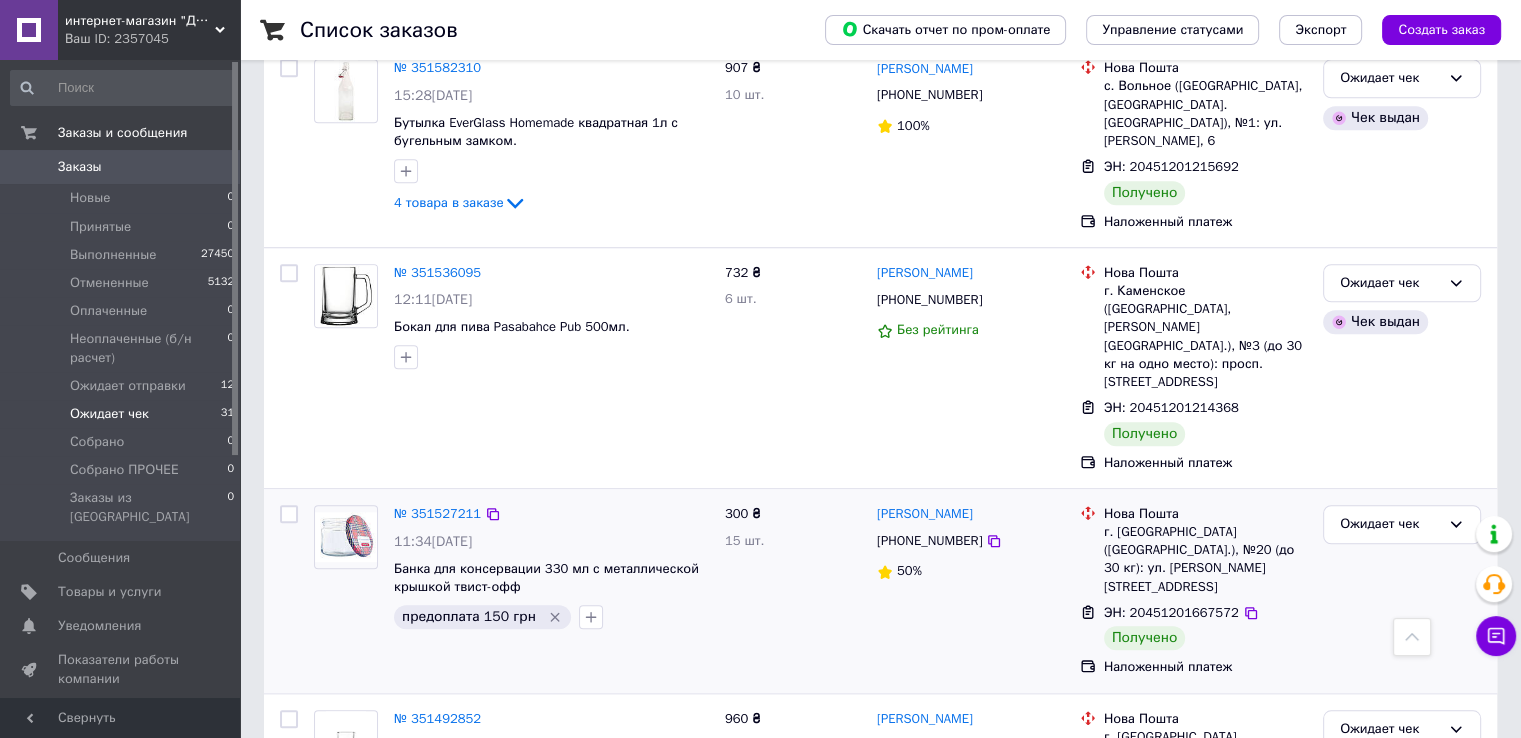 click at bounding box center (289, 514) 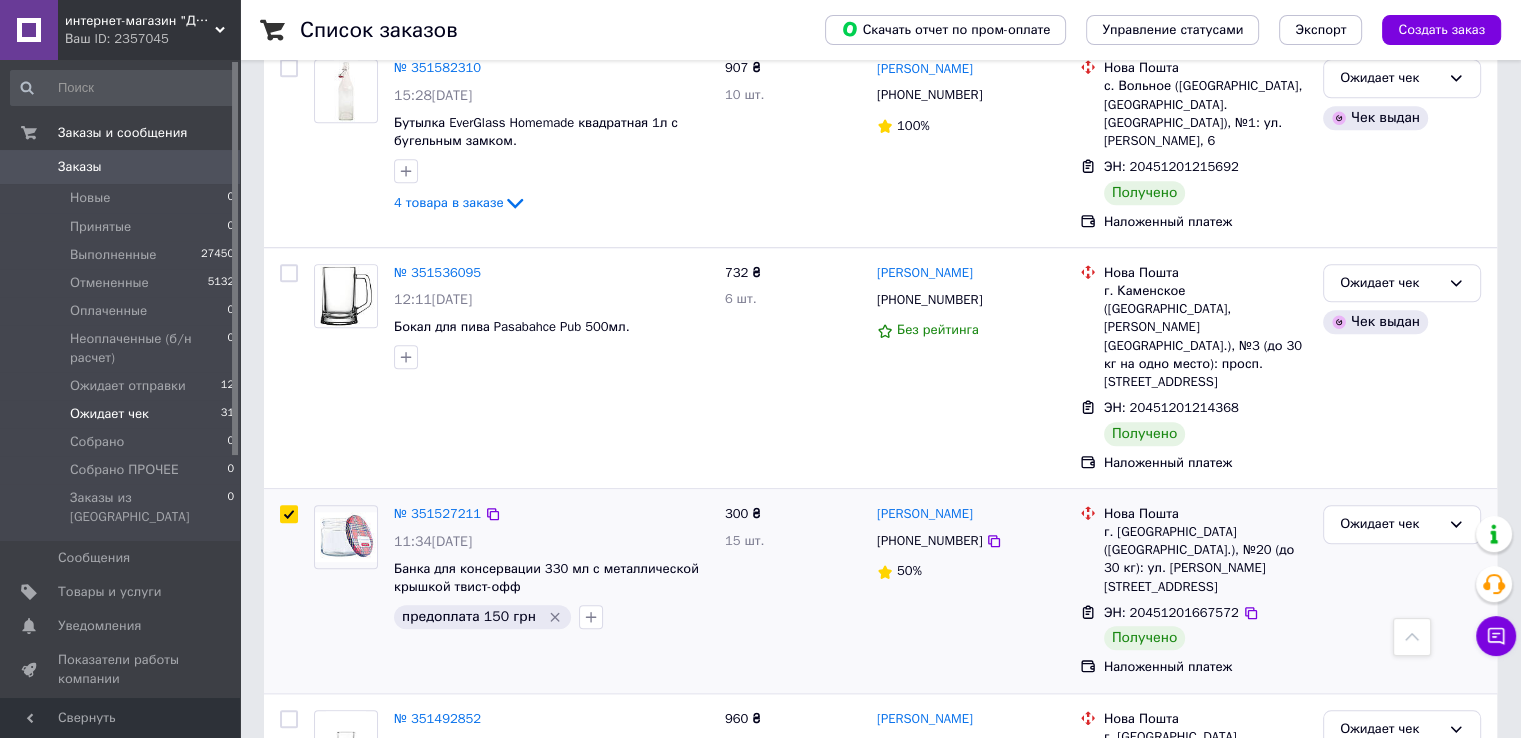 checkbox on "true" 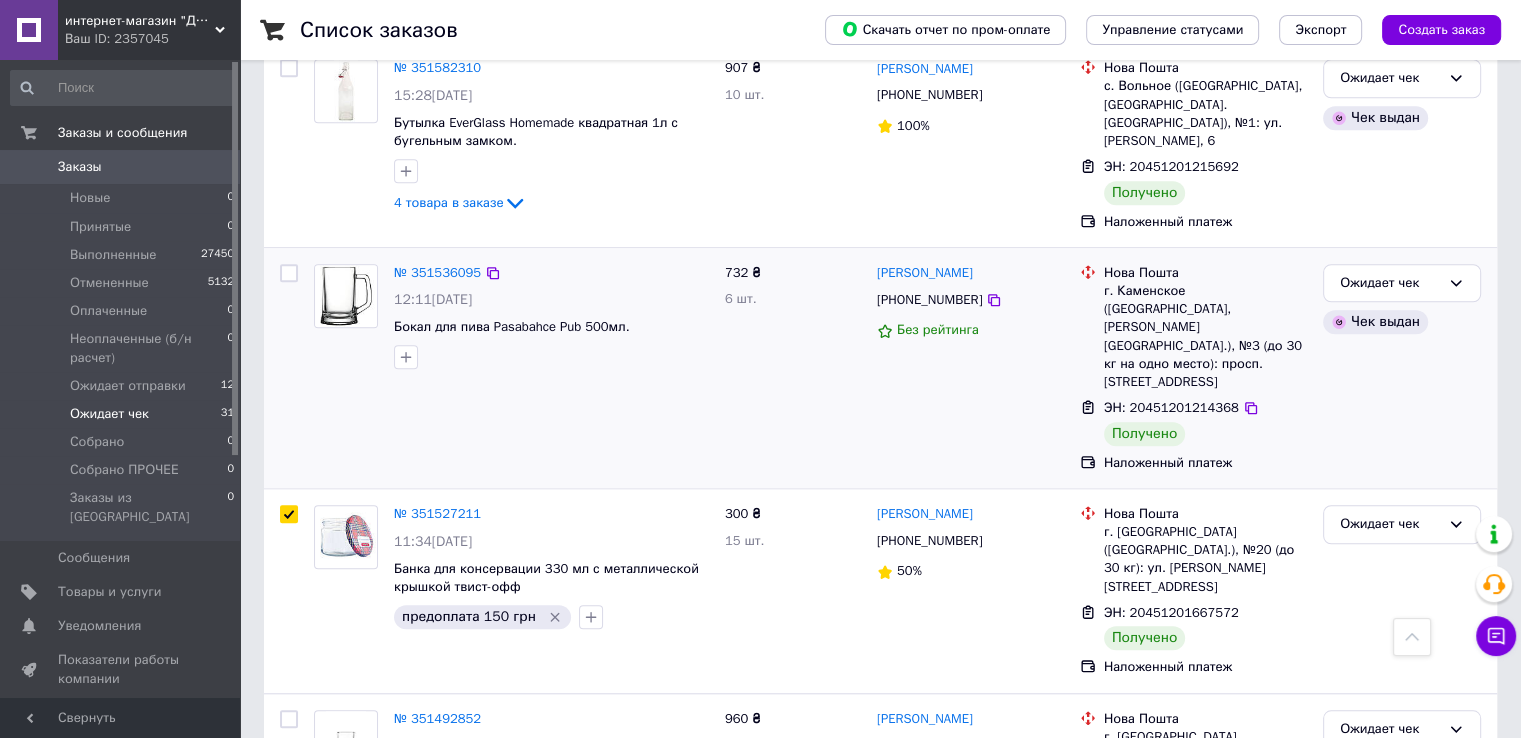 click at bounding box center [289, 273] 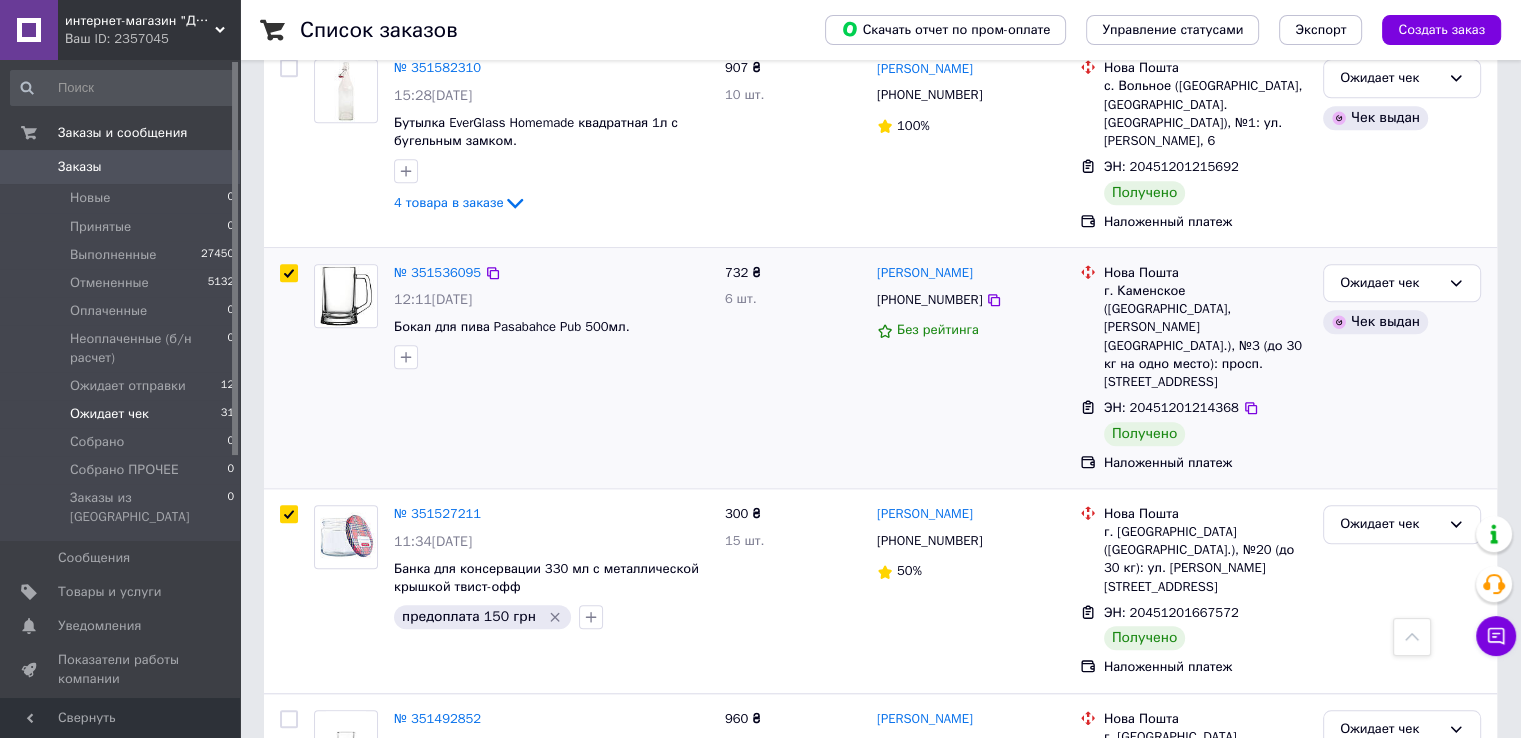 checkbox on "true" 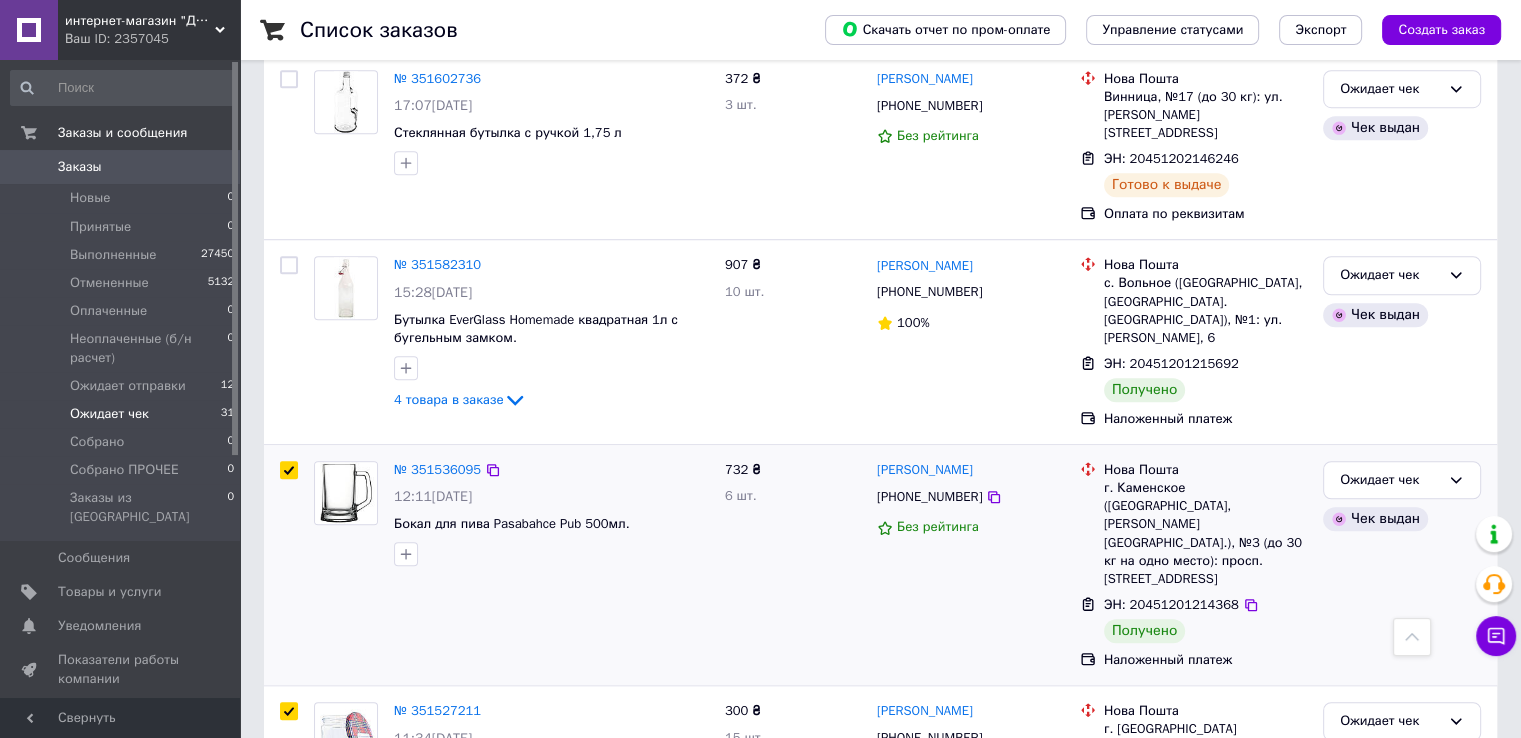scroll, scrollTop: 1252, scrollLeft: 0, axis: vertical 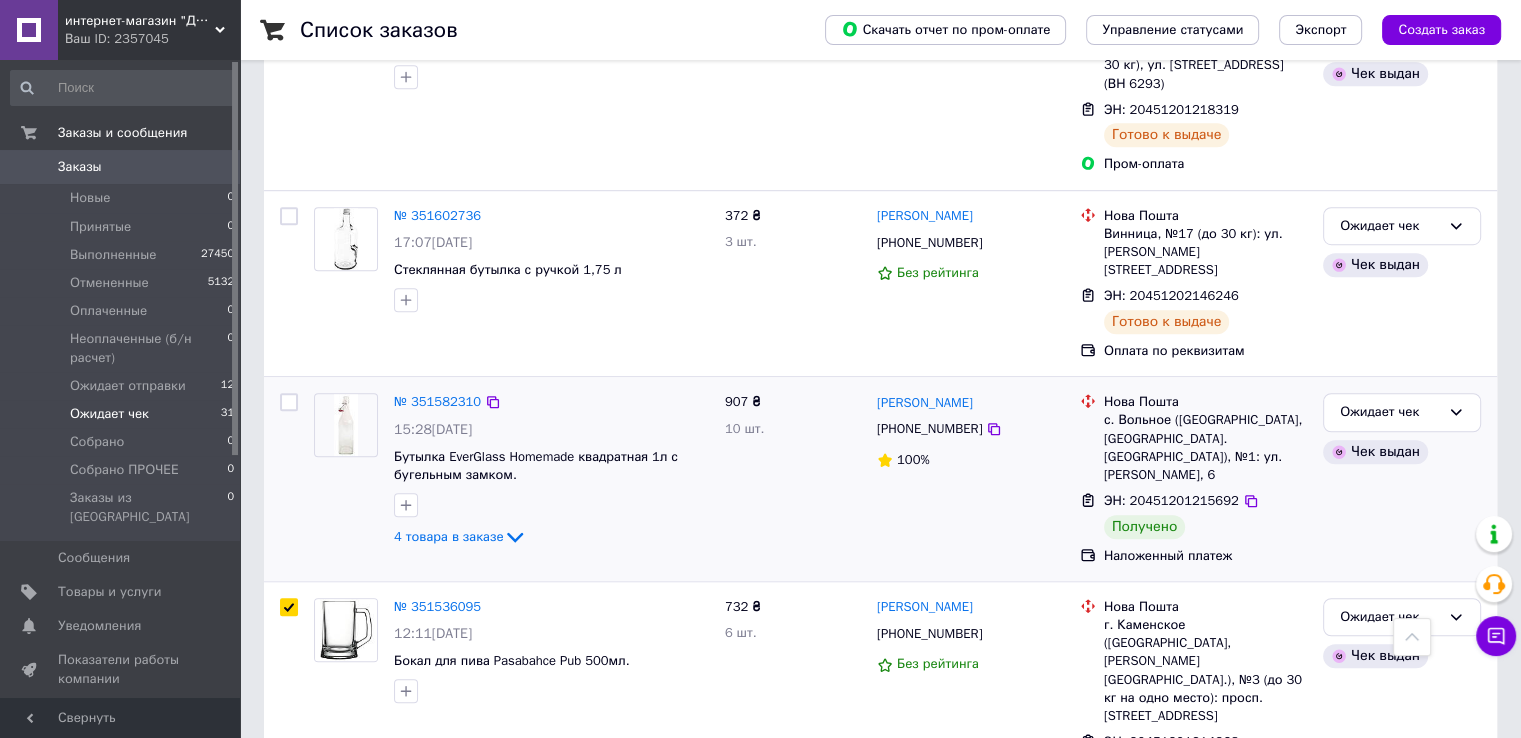 click at bounding box center [289, 402] 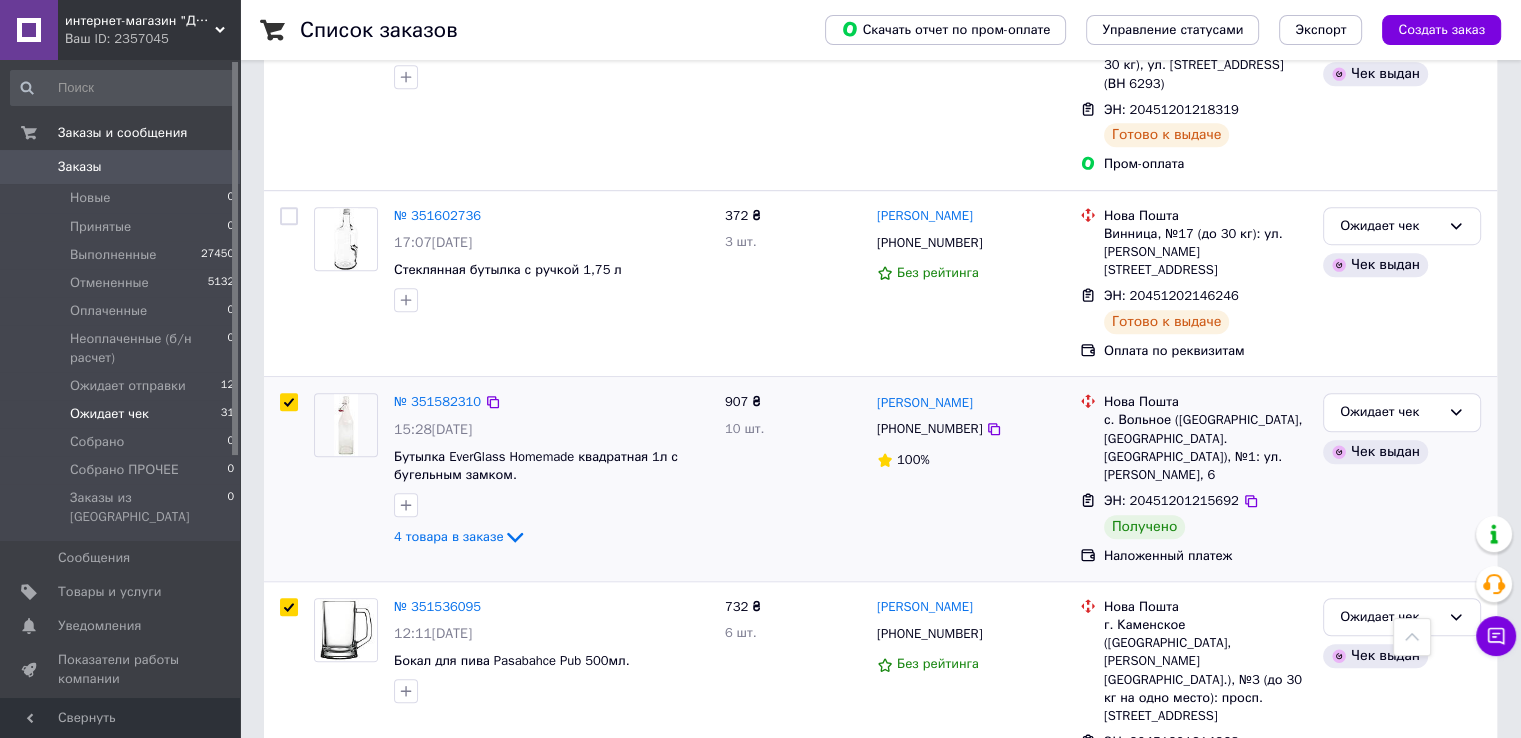 checkbox on "true" 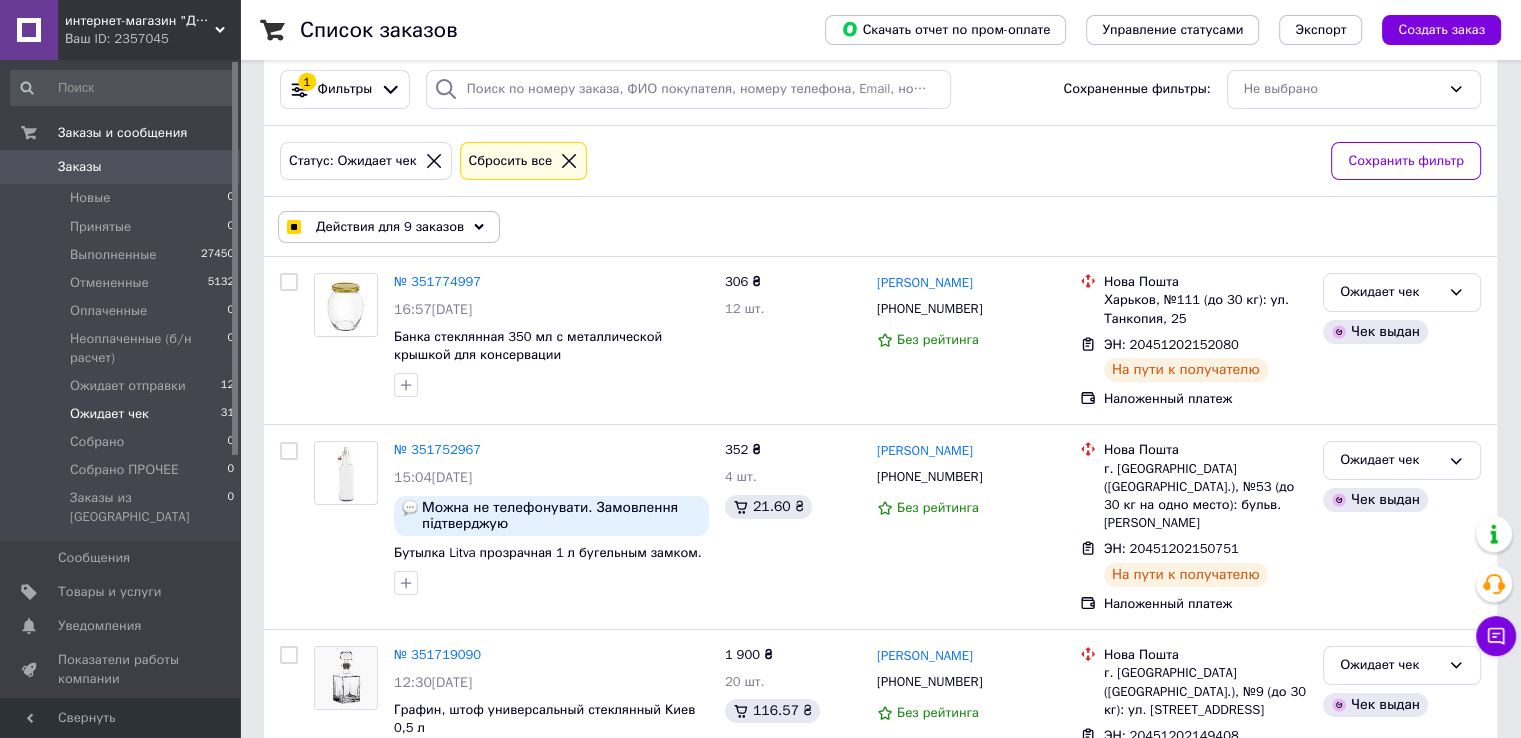 scroll, scrollTop: 0, scrollLeft: 0, axis: both 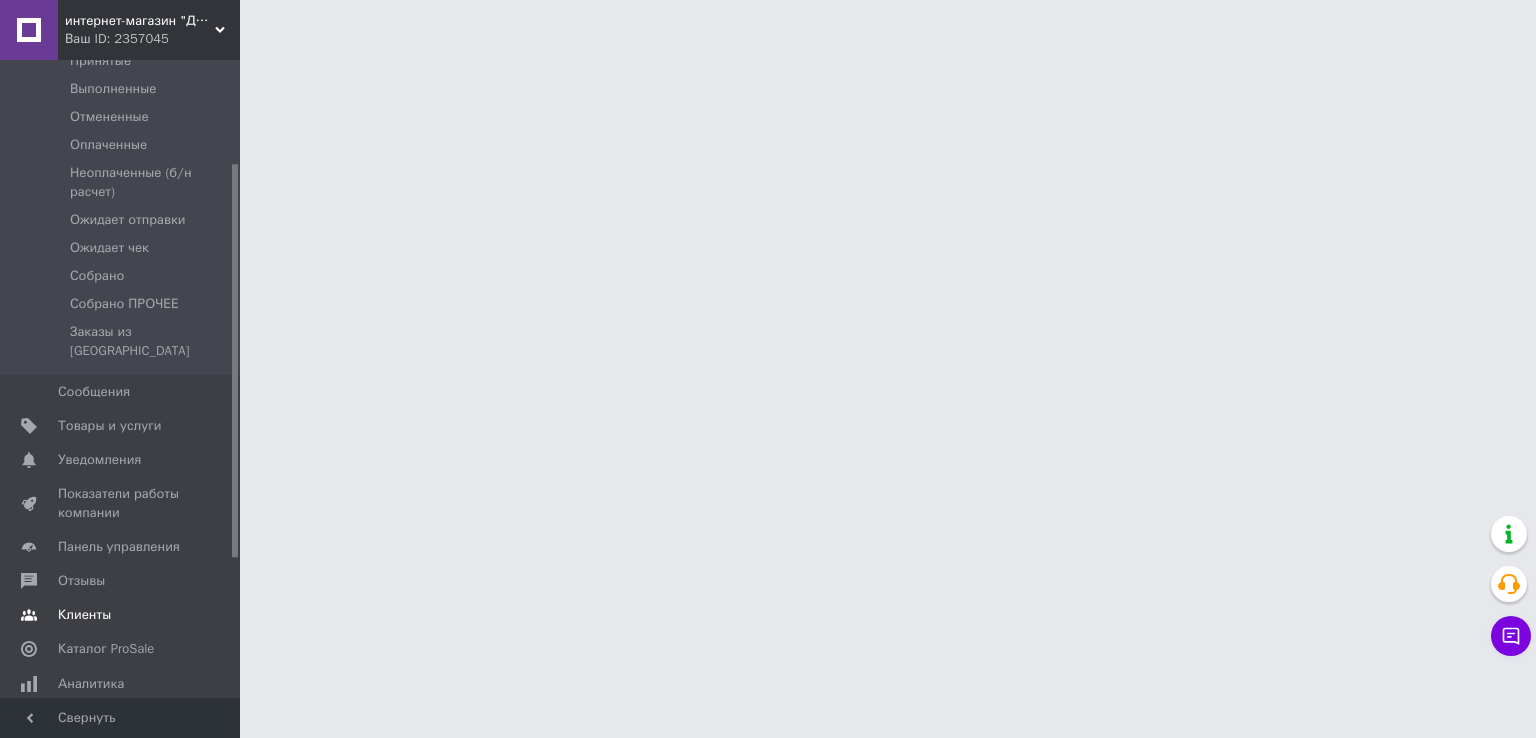 click on "Клиенты" at bounding box center [123, 615] 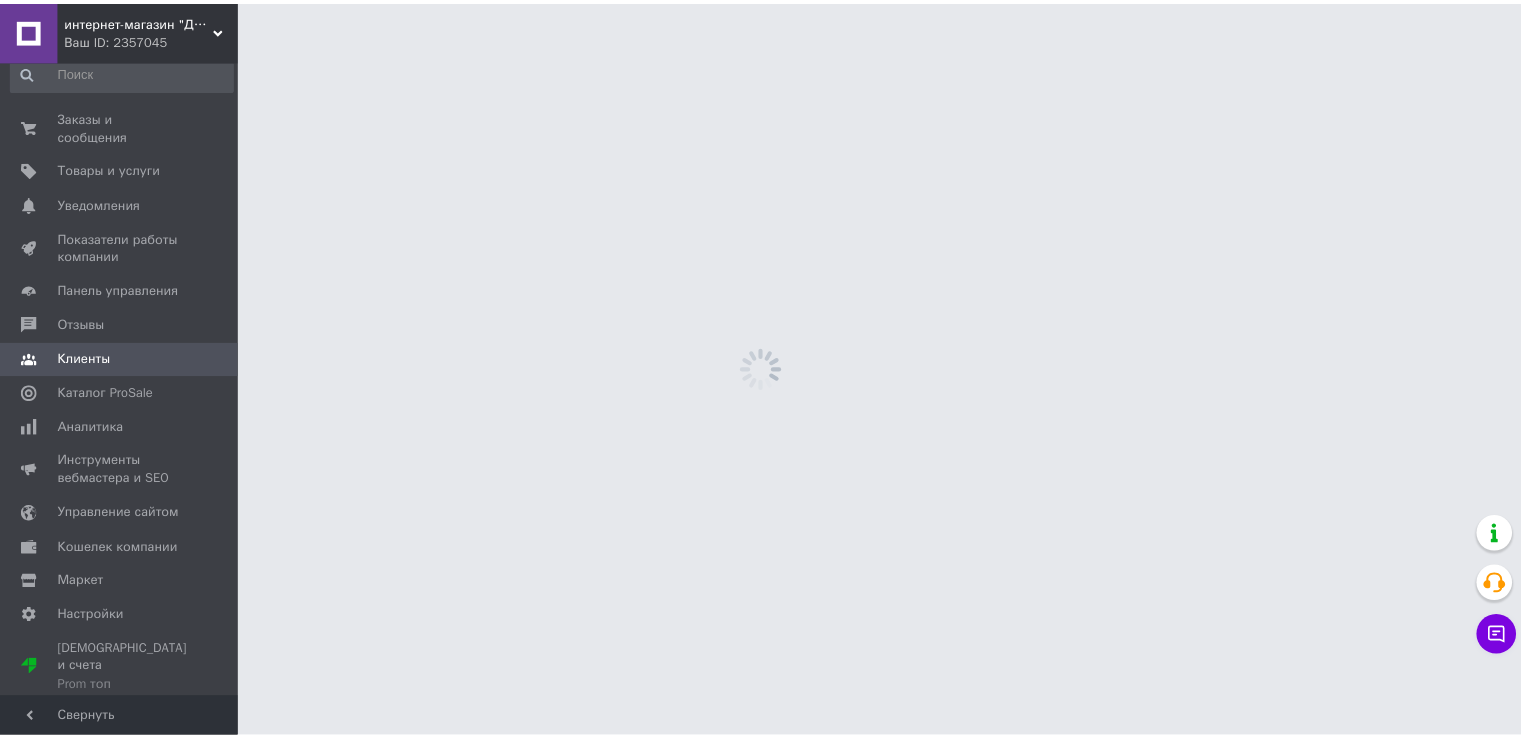 scroll, scrollTop: 0, scrollLeft: 0, axis: both 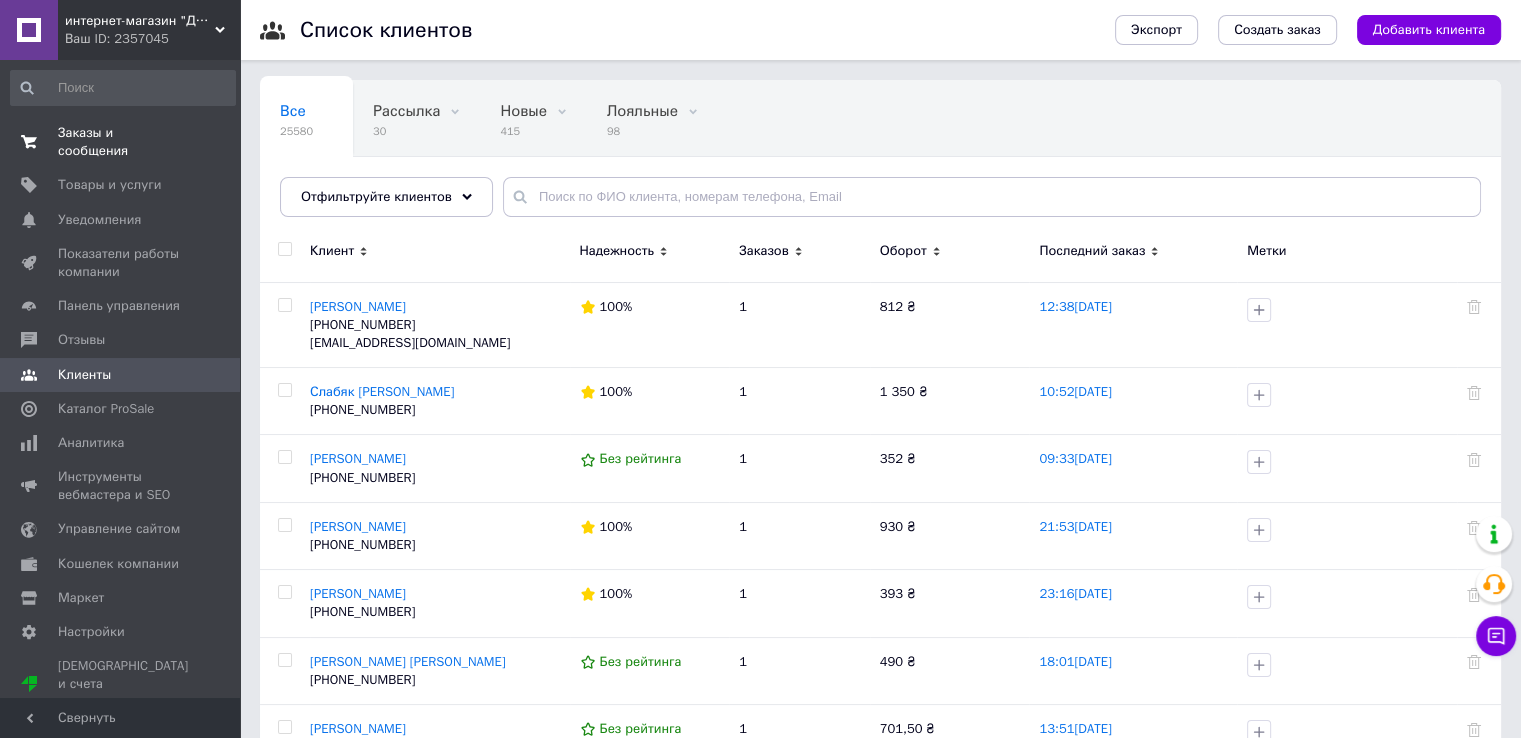 click on "Заказы и сообщения" at bounding box center (121, 142) 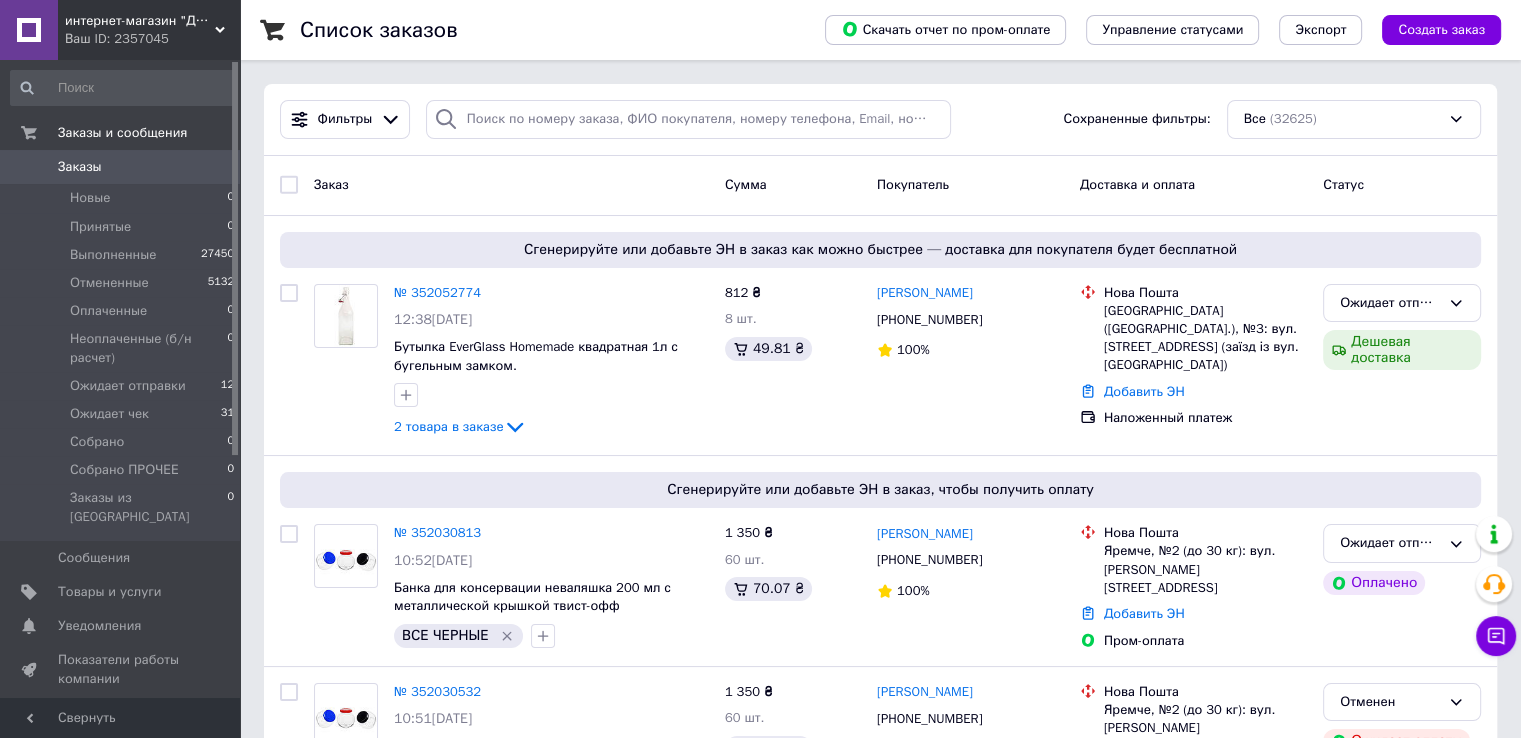 click on "Заказы" at bounding box center [80, 167] 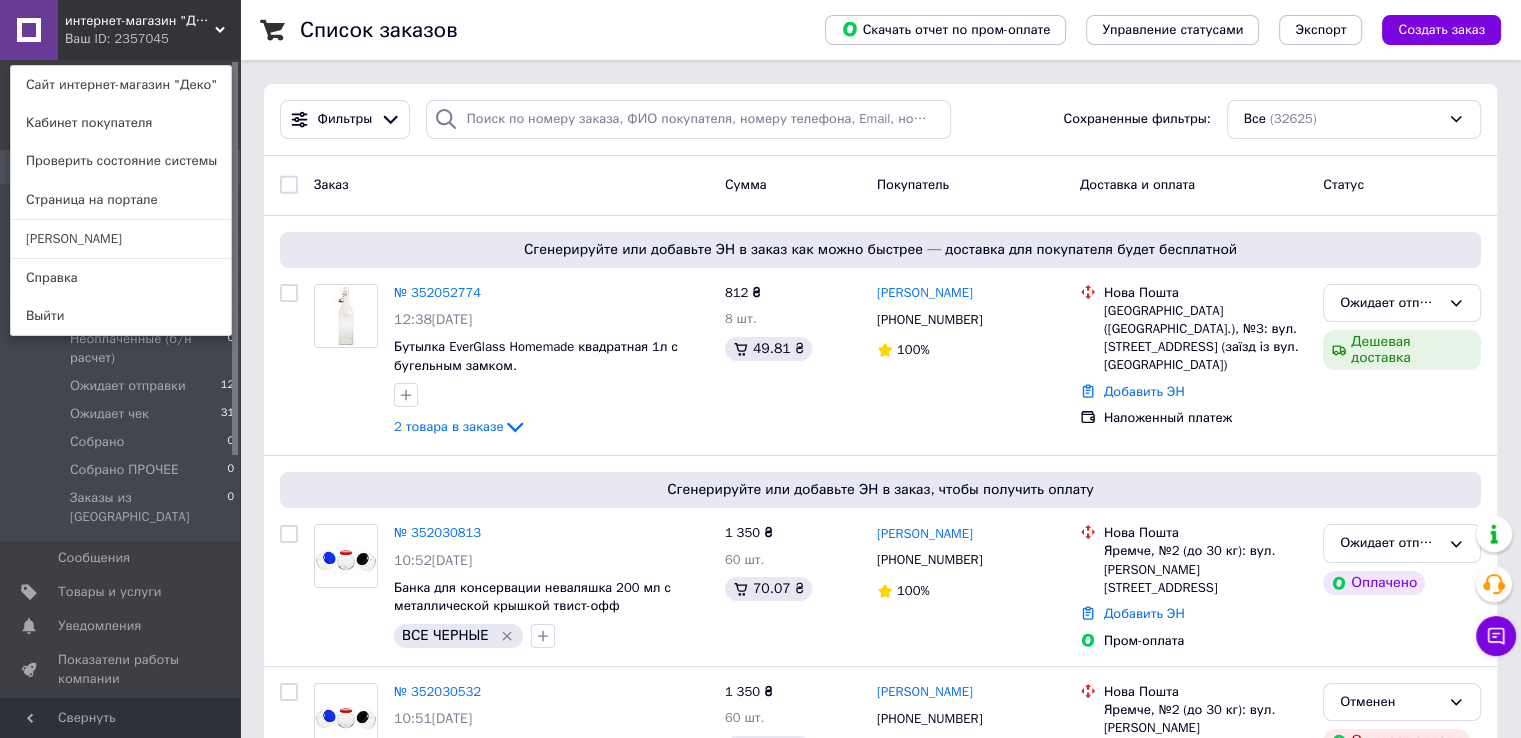 click on "Сайт интернет-магазин "Деко"" at bounding box center (121, 85) 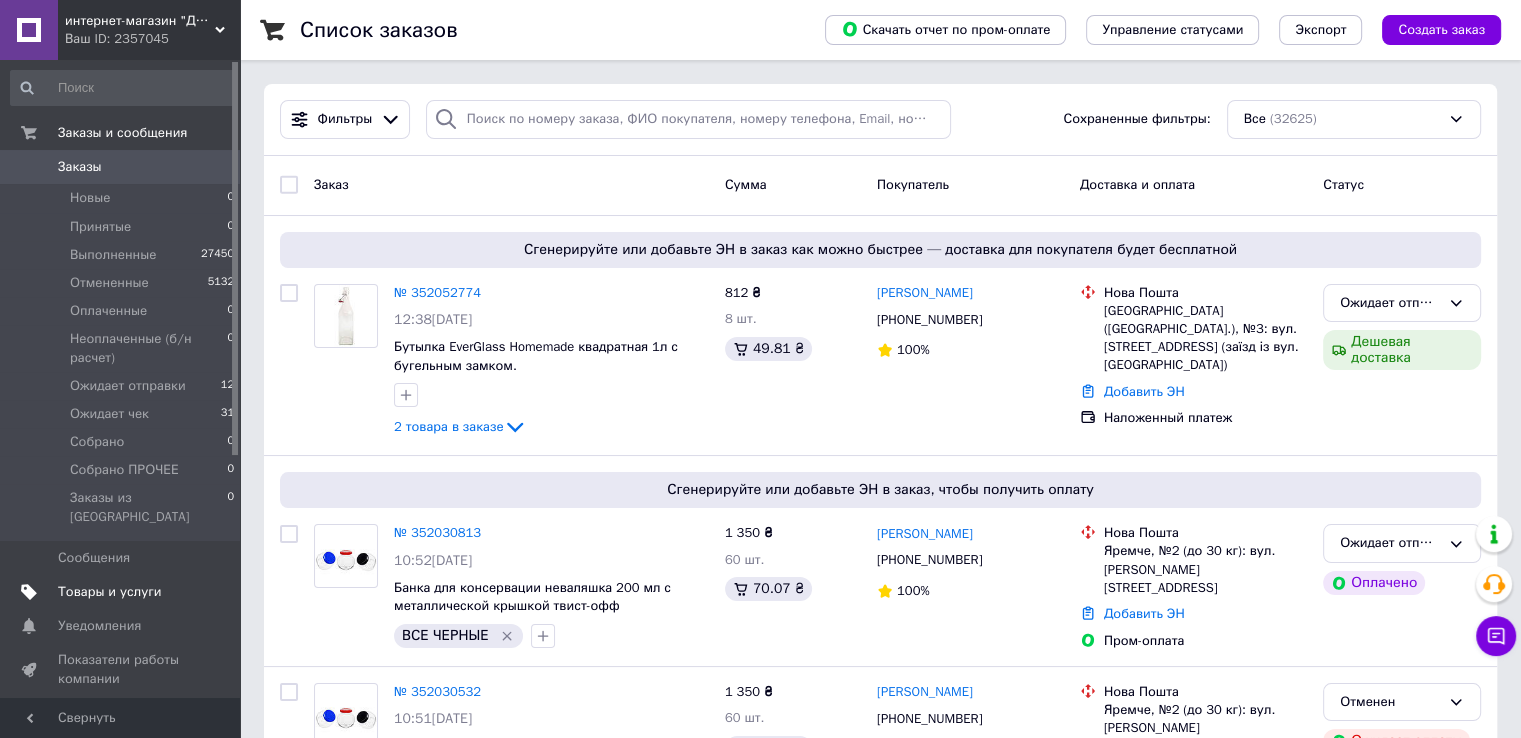 click on "Товары и услуги" at bounding box center (110, 592) 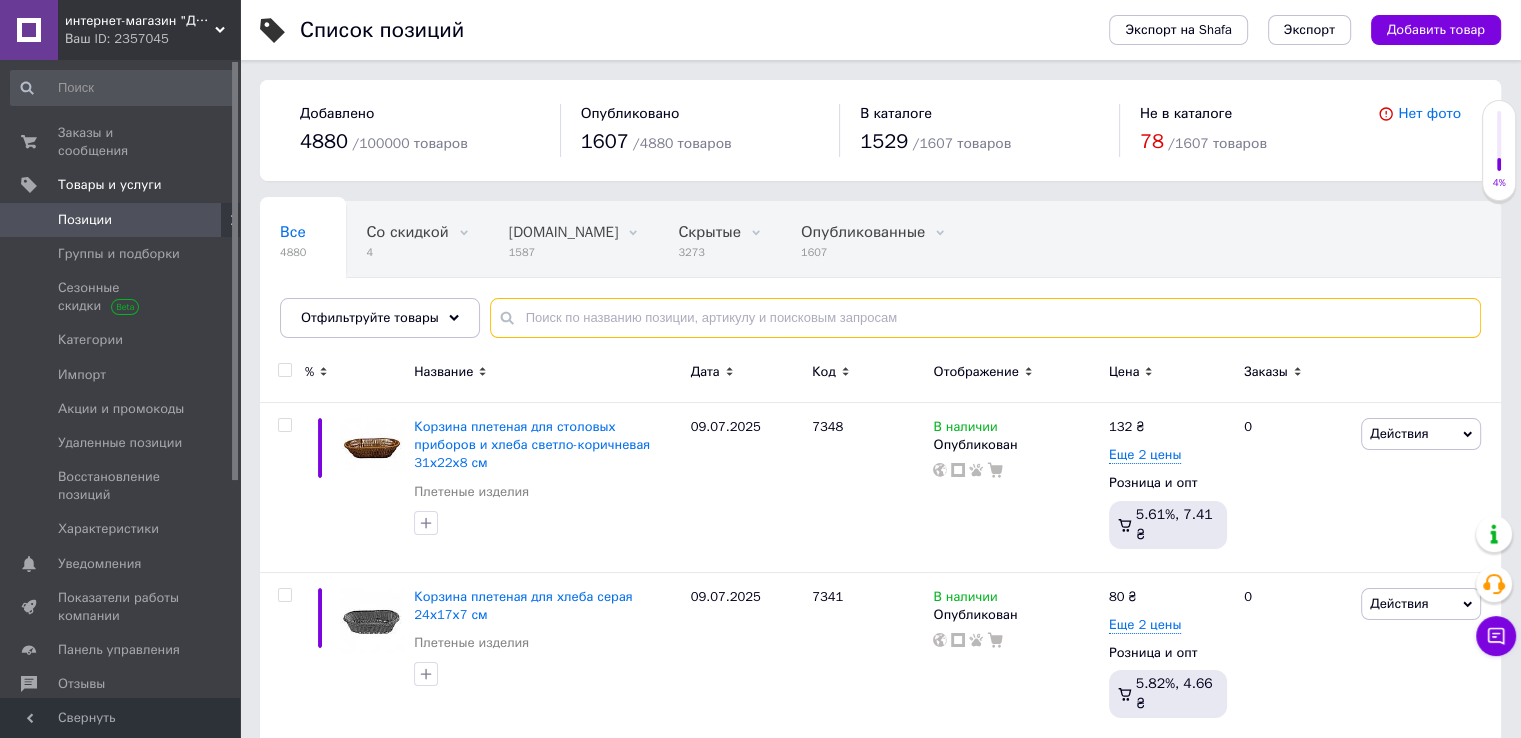 click at bounding box center [985, 318] 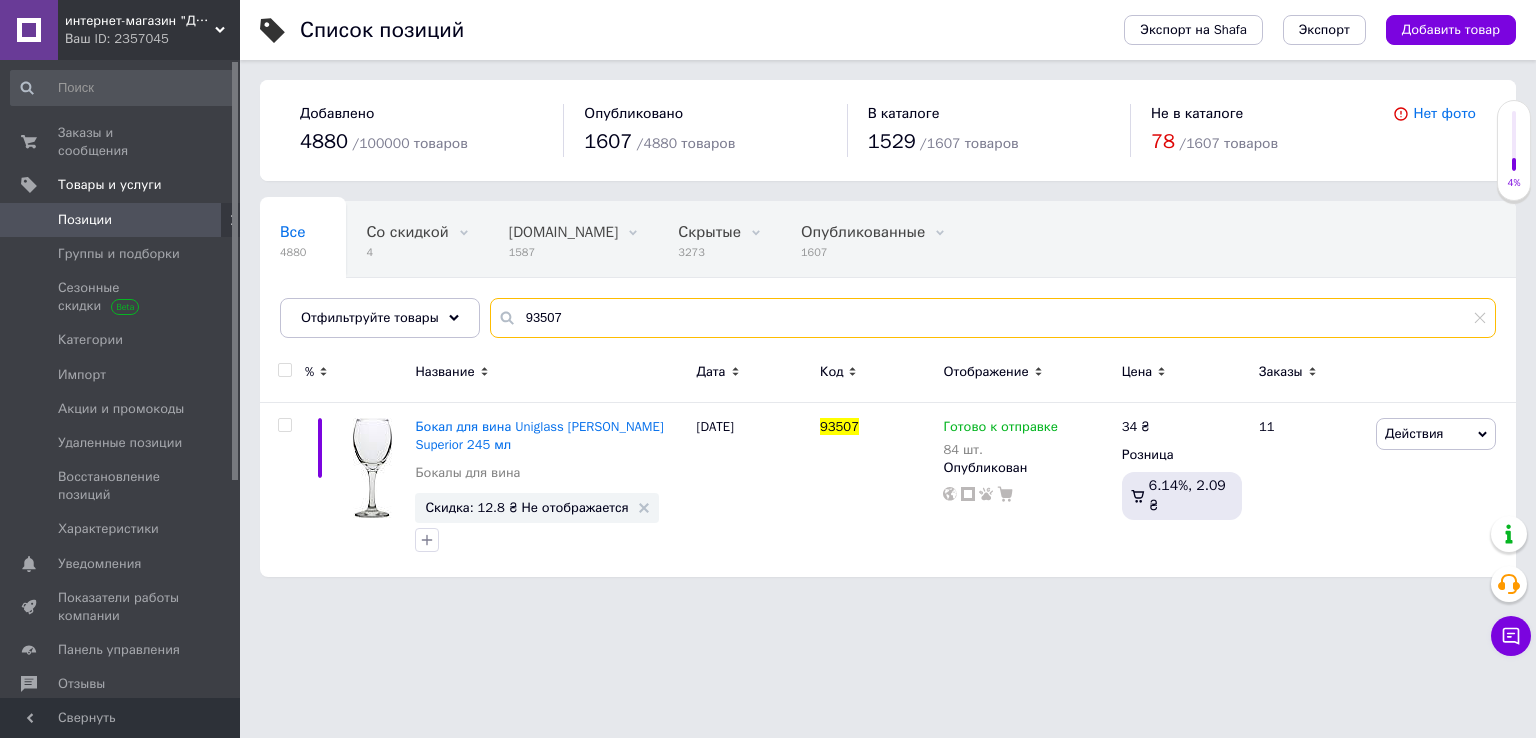 type on "93507" 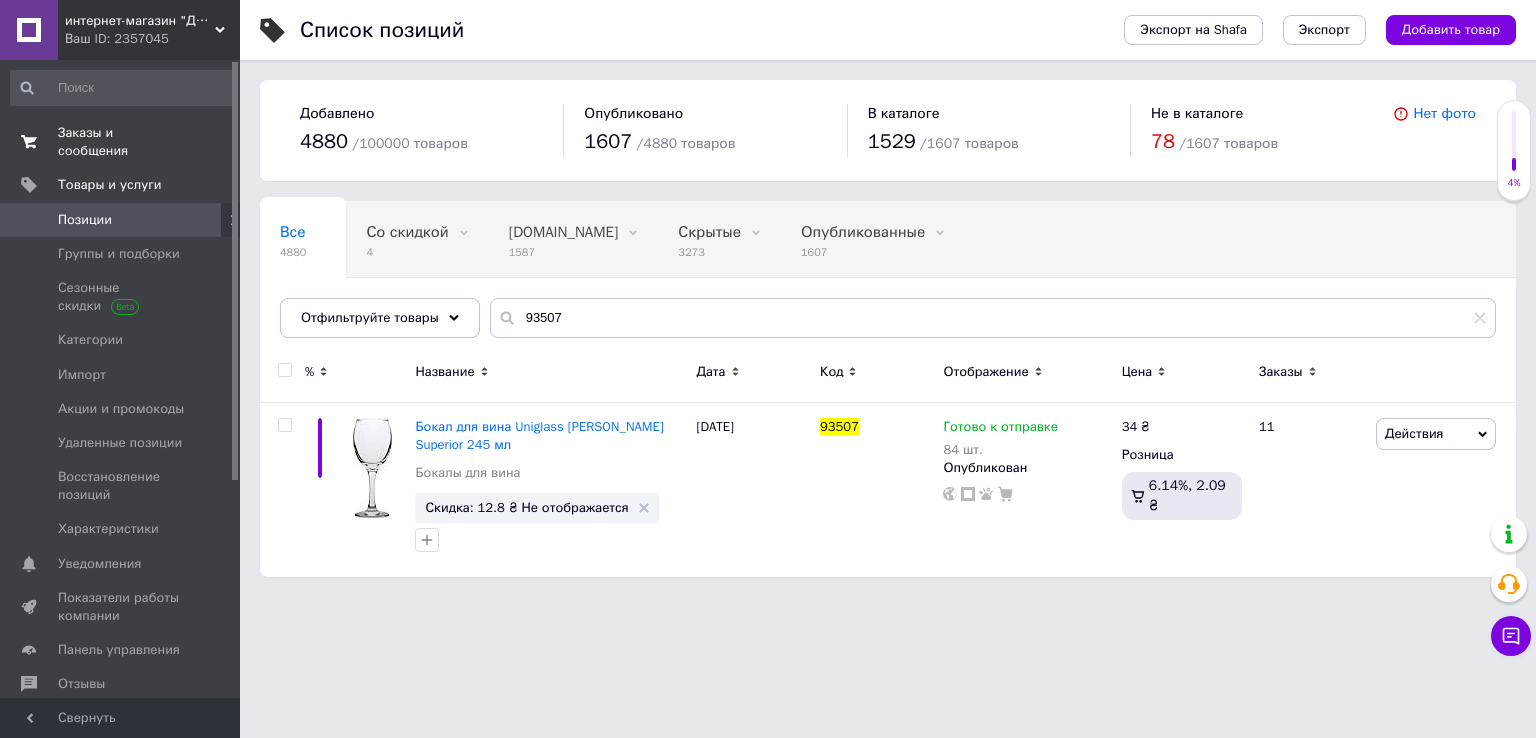 click on "Заказы и сообщения" at bounding box center [121, 142] 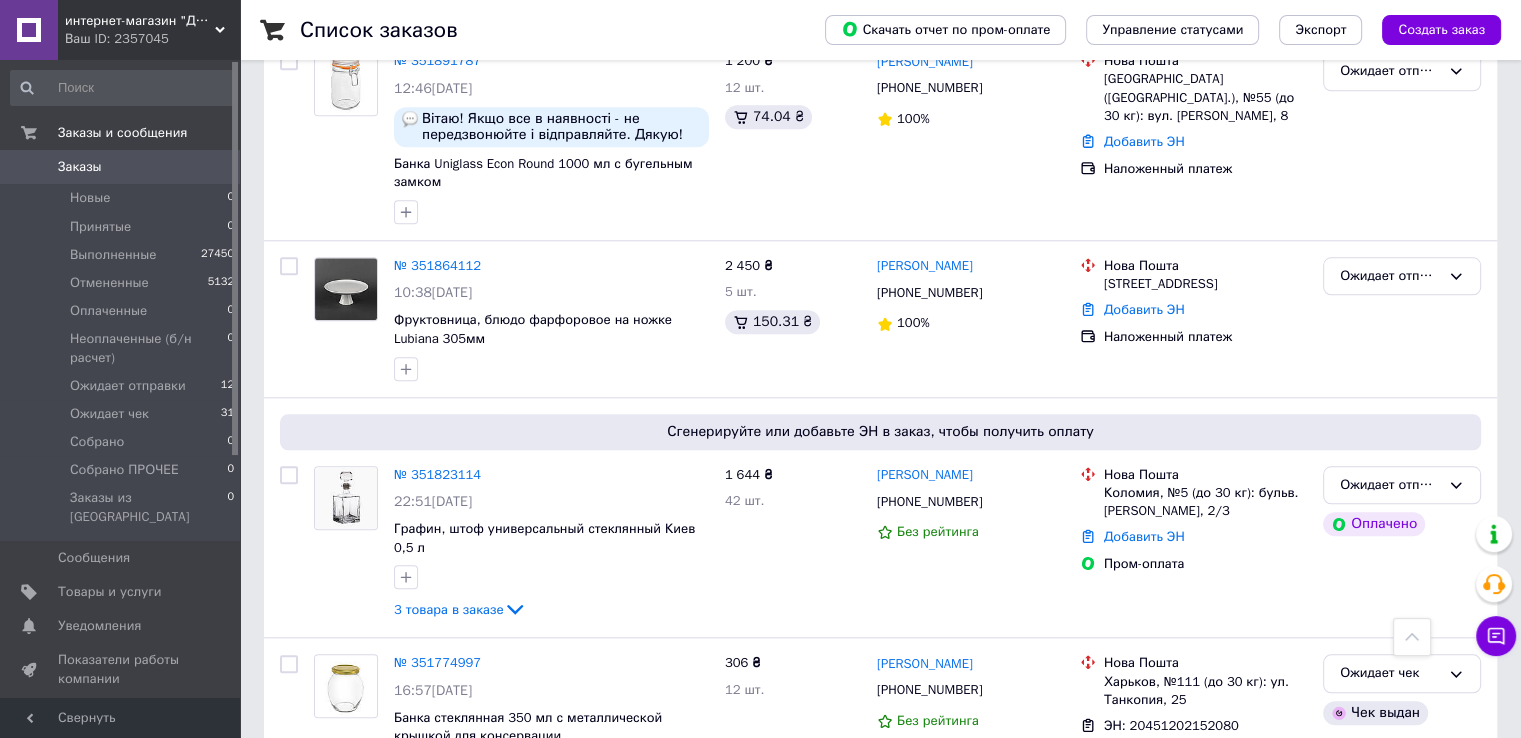scroll, scrollTop: 2500, scrollLeft: 0, axis: vertical 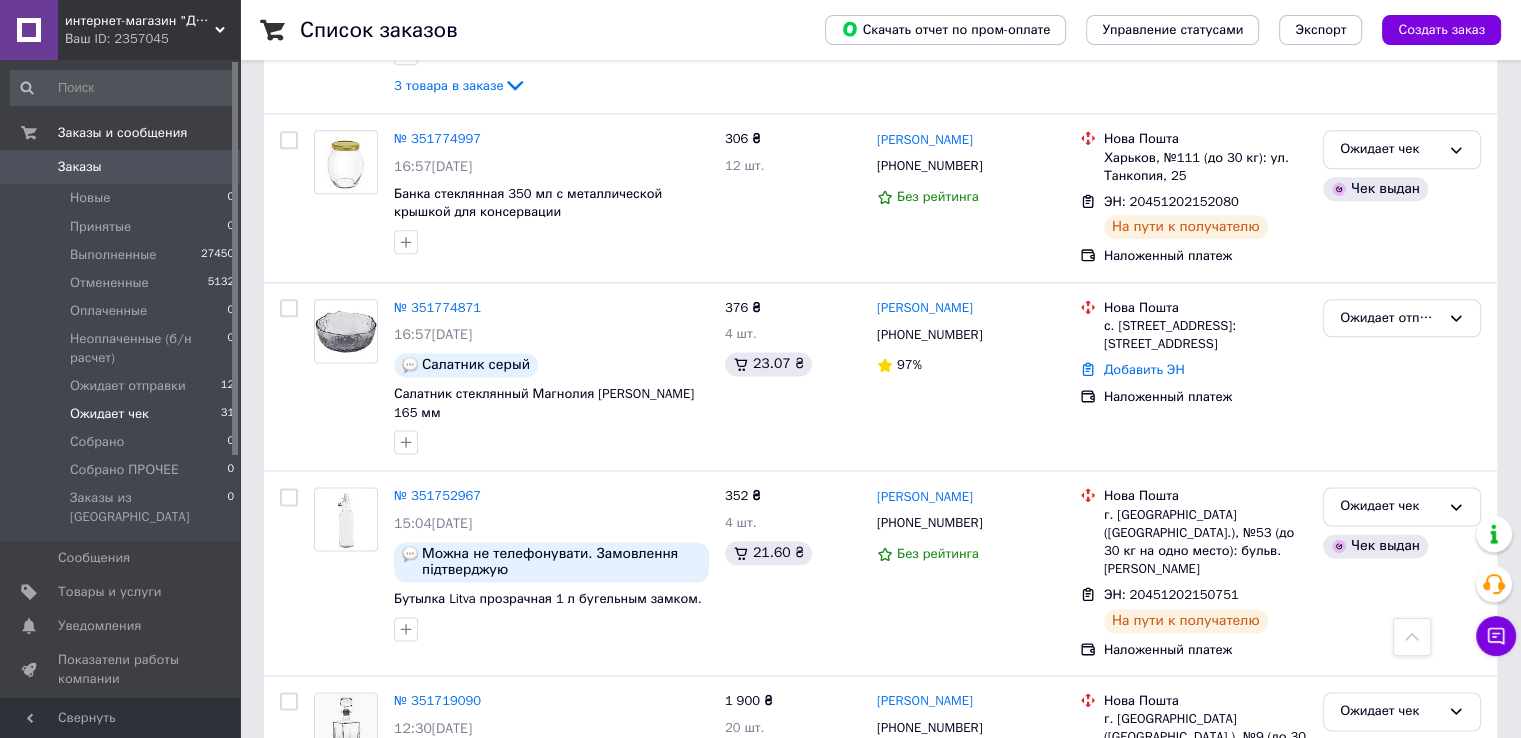 click on "Ожидает чек 31" at bounding box center (123, 414) 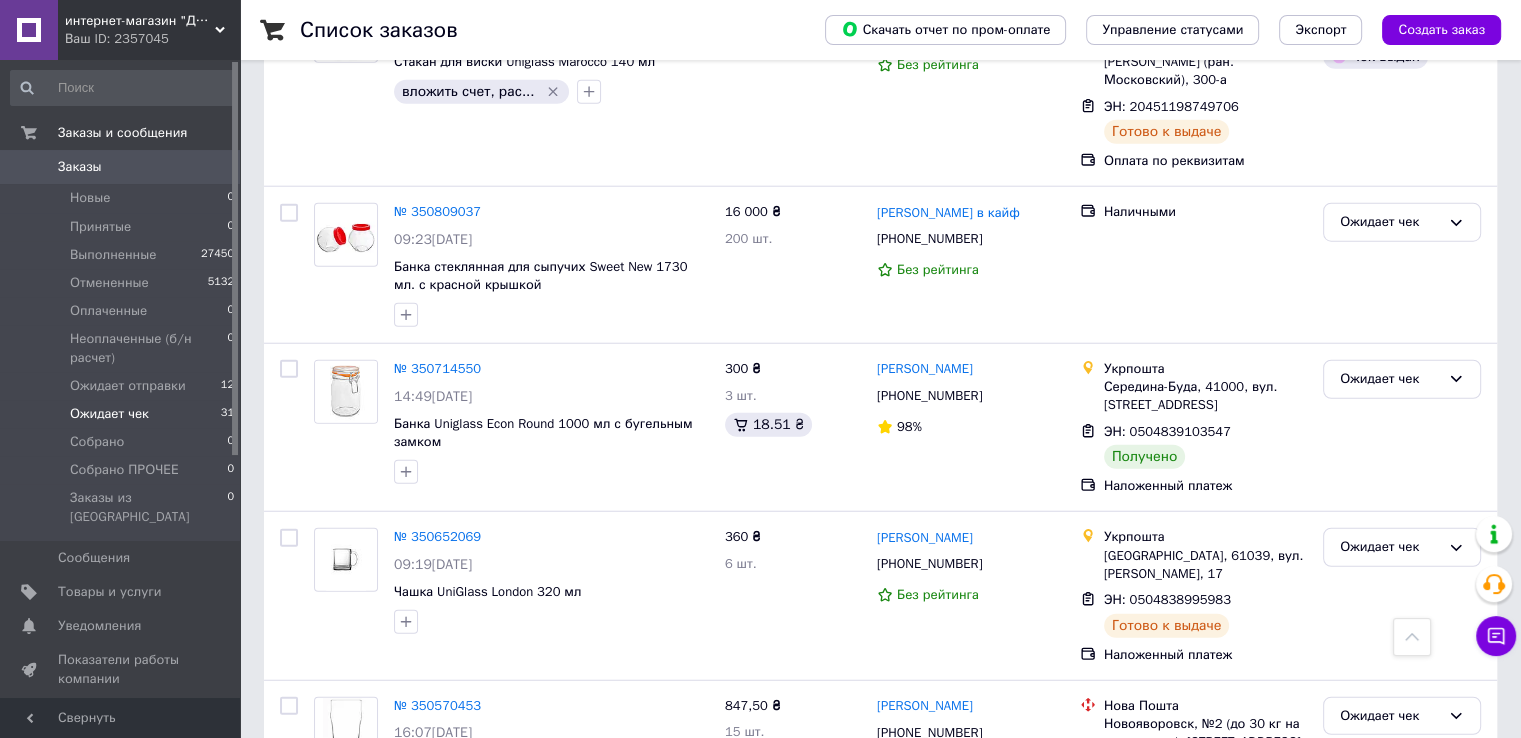 scroll, scrollTop: 5086, scrollLeft: 0, axis: vertical 